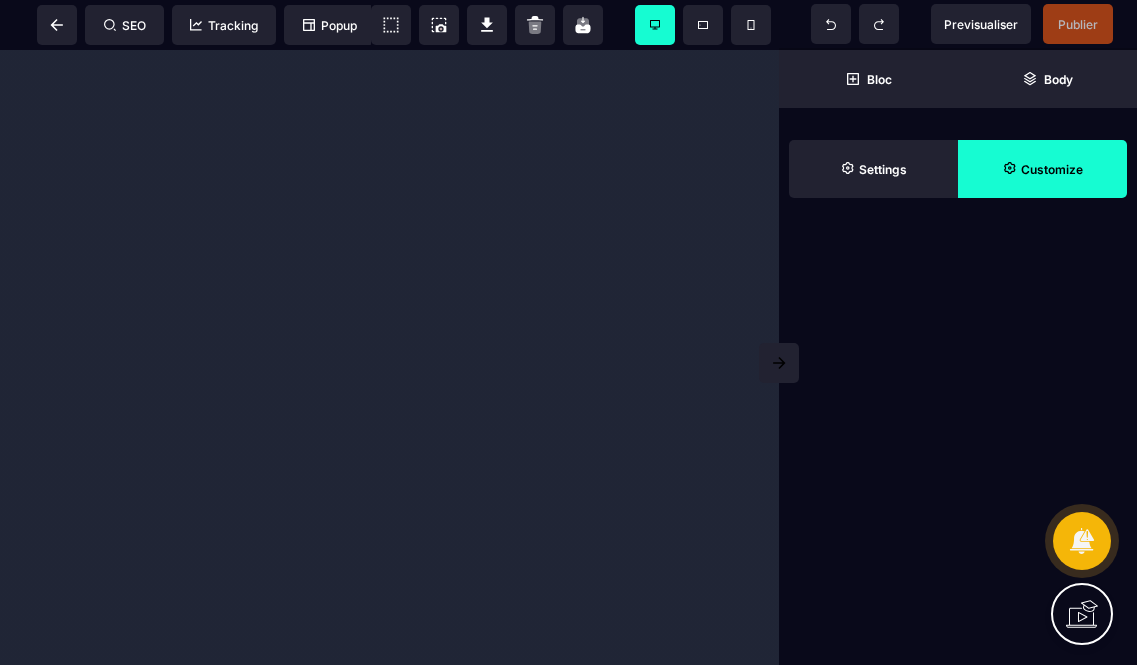 scroll, scrollTop: 0, scrollLeft: 0, axis: both 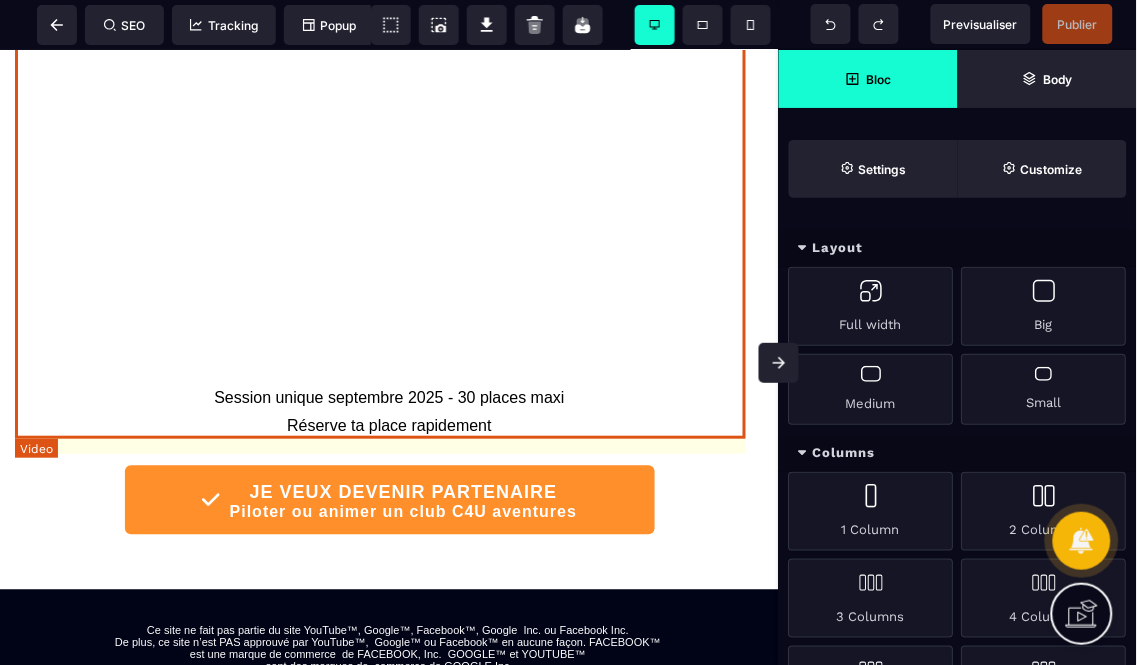 click at bounding box center (389, 109) 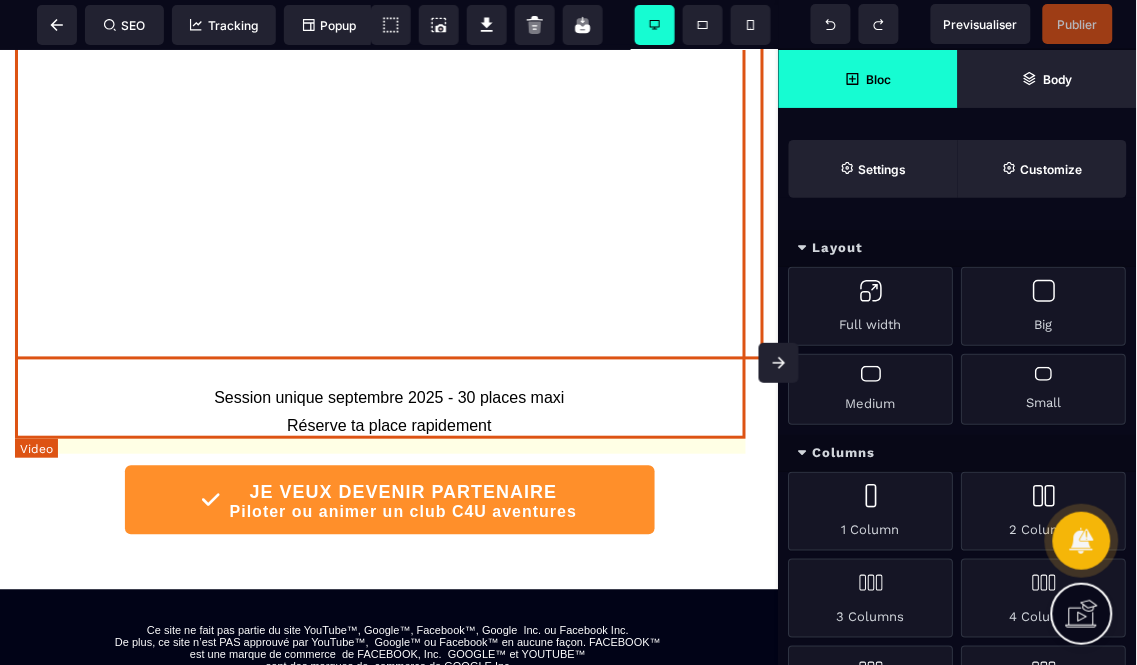 select on "**" 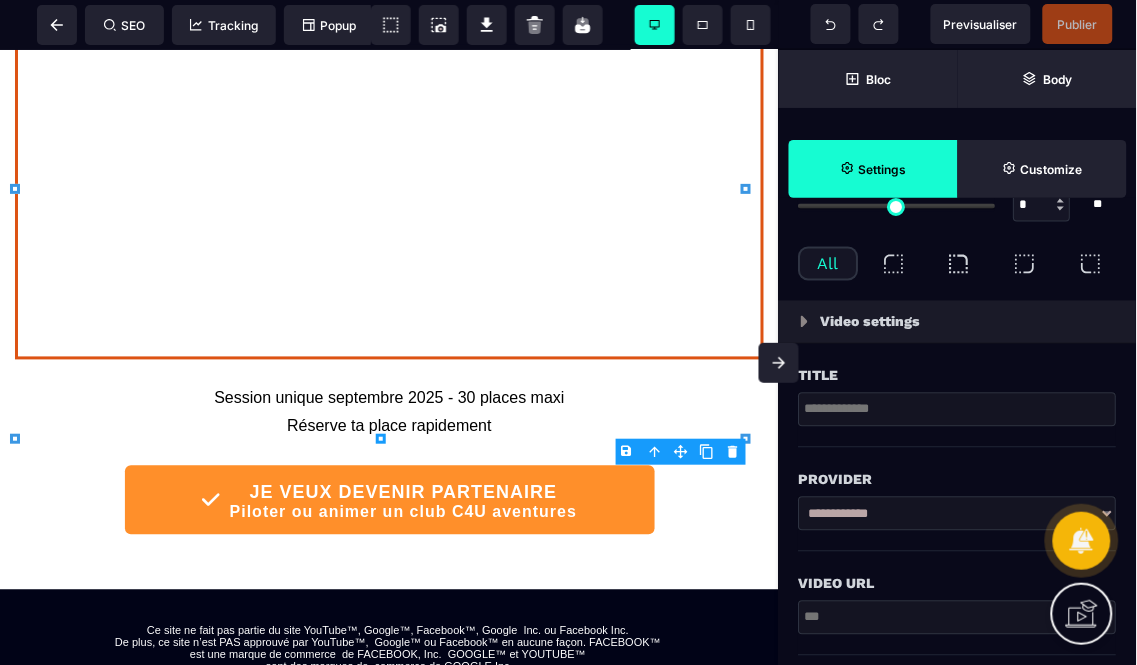 scroll, scrollTop: 666, scrollLeft: 0, axis: vertical 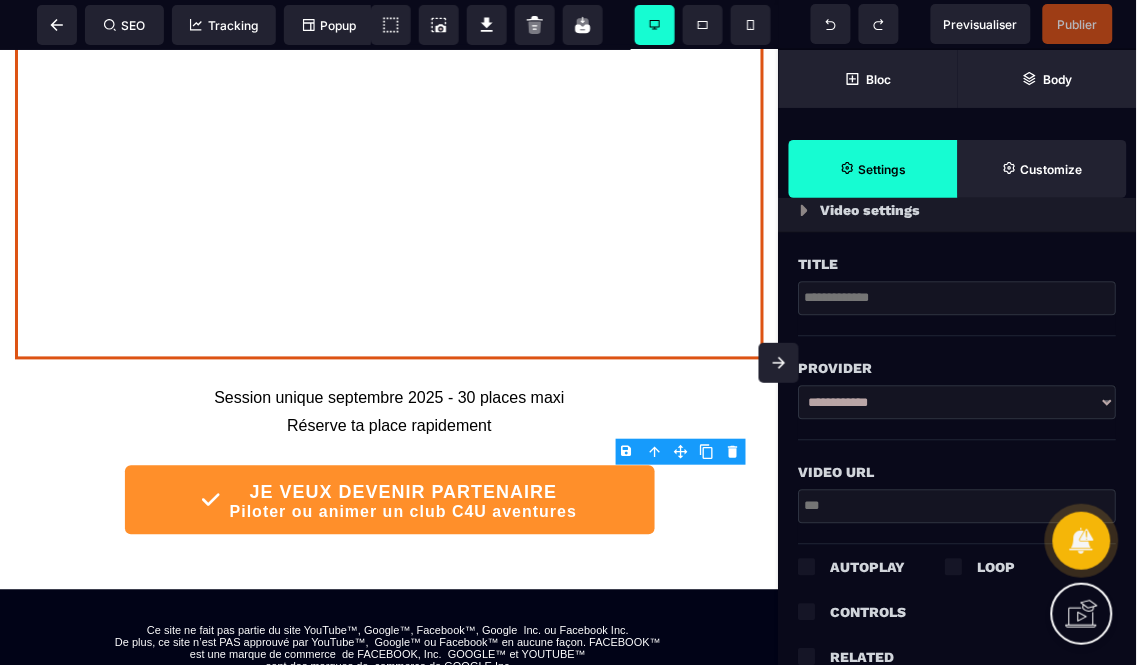 click at bounding box center [958, 507] 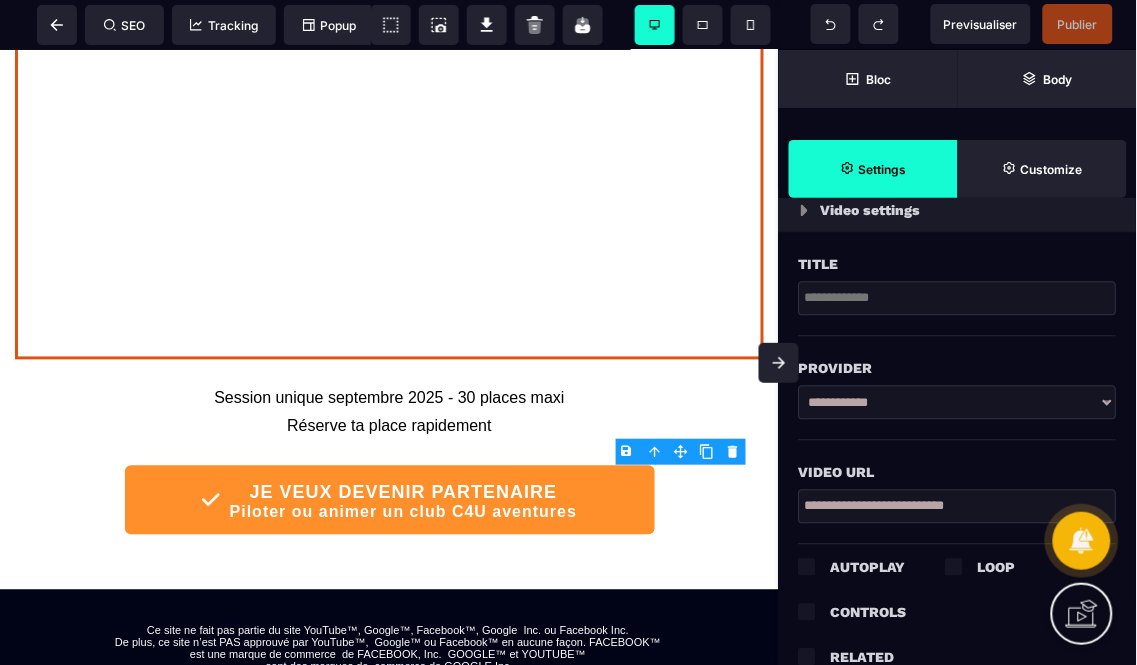 click on "**********" at bounding box center [958, 507] 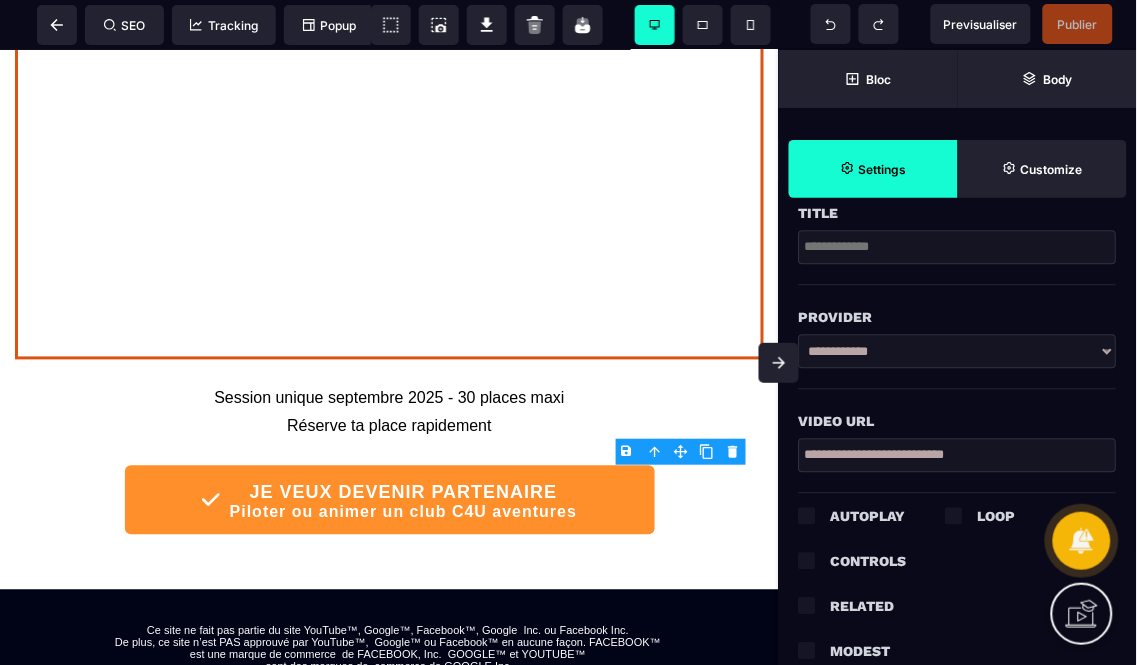 scroll, scrollTop: 744, scrollLeft: 0, axis: vertical 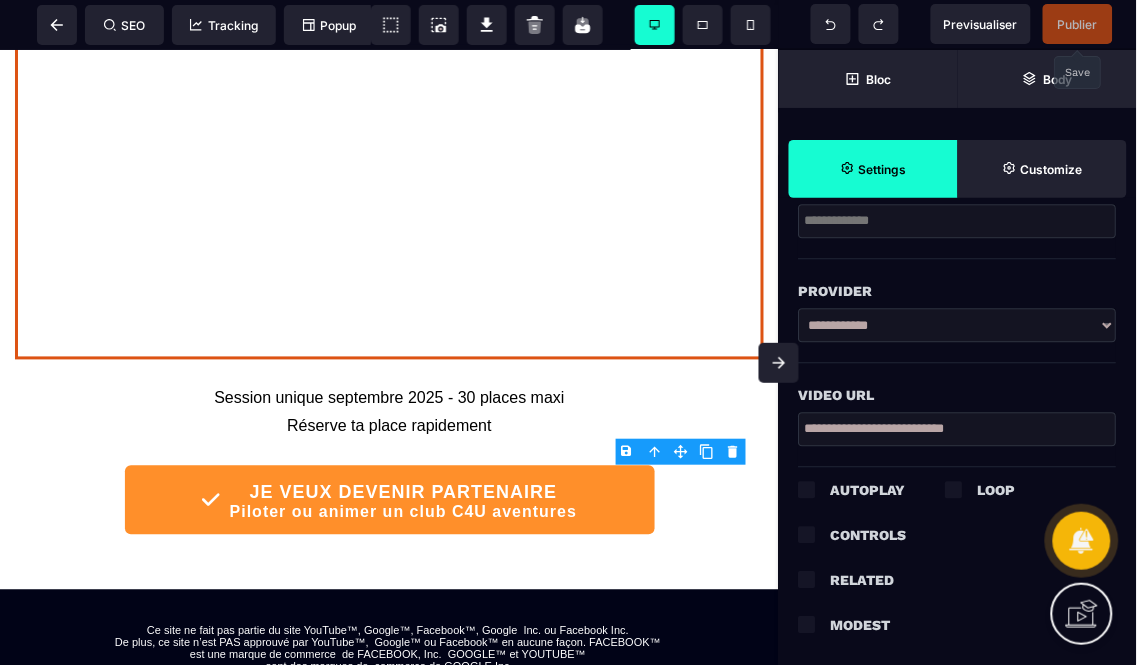 type on "**********" 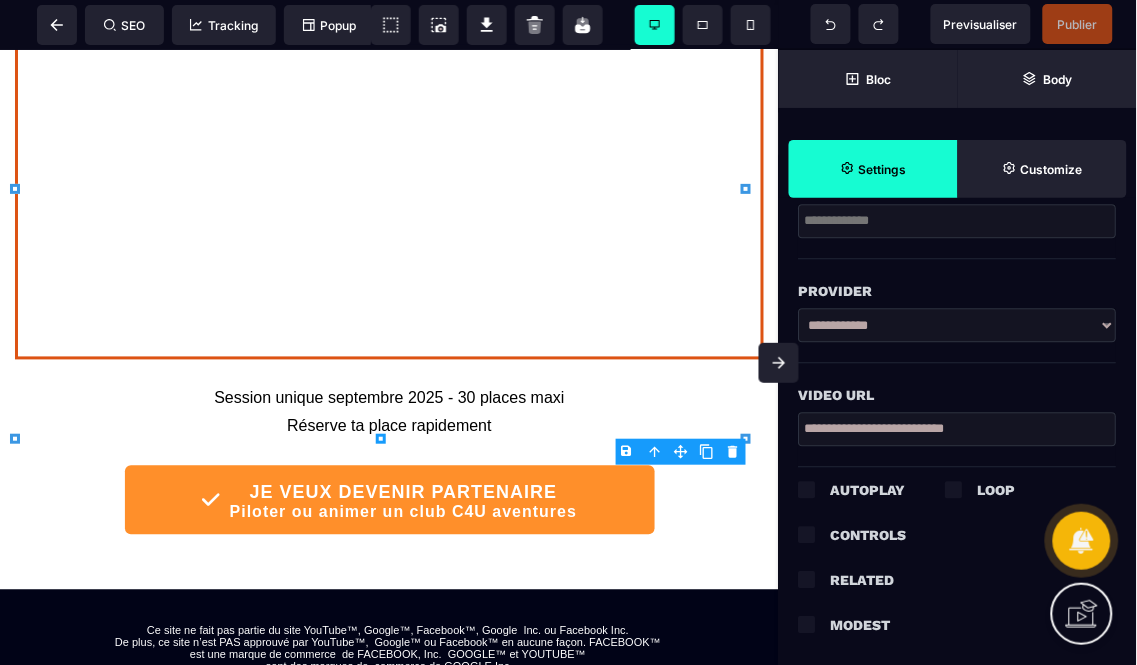 click at bounding box center (954, 488) 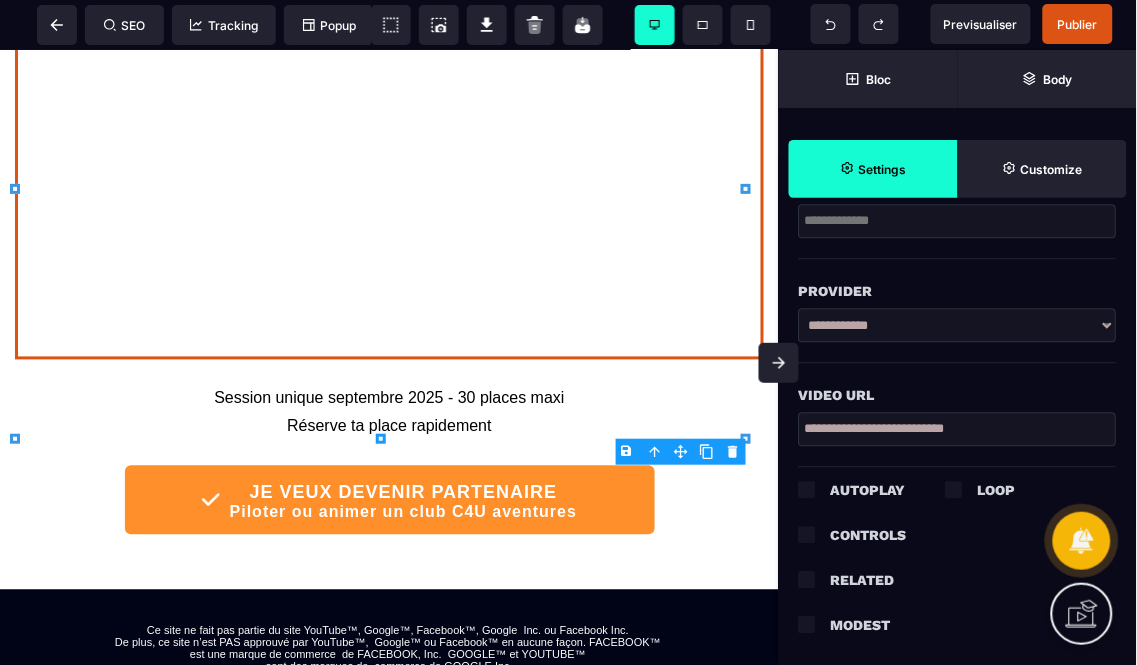 click at bounding box center [954, 489] 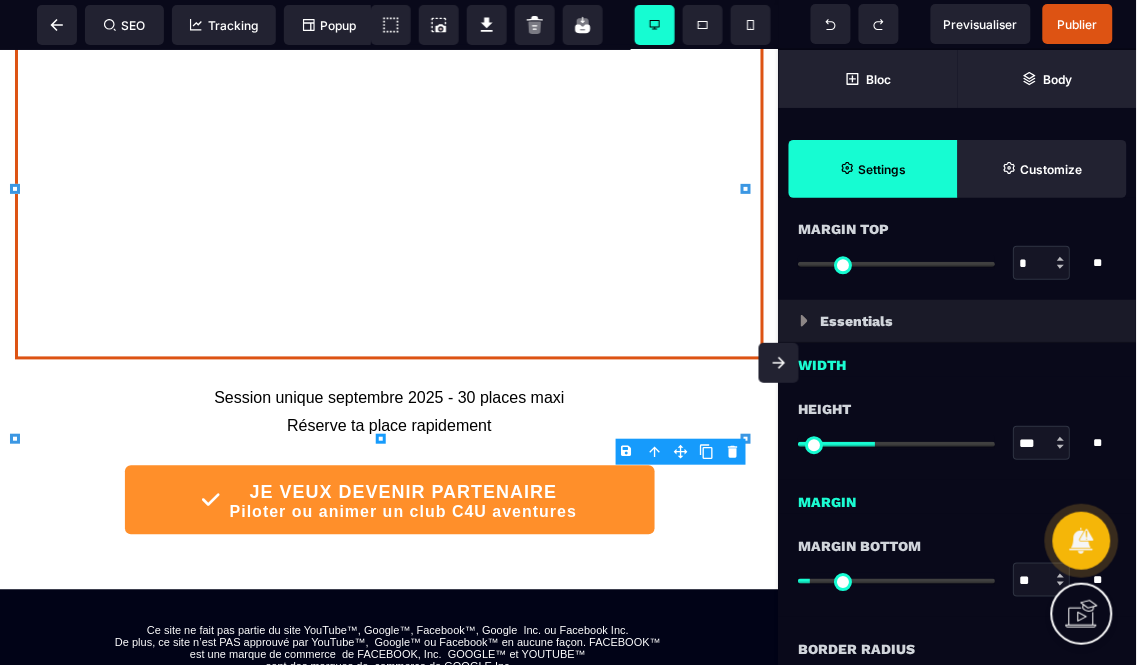 scroll, scrollTop: 0, scrollLeft: 0, axis: both 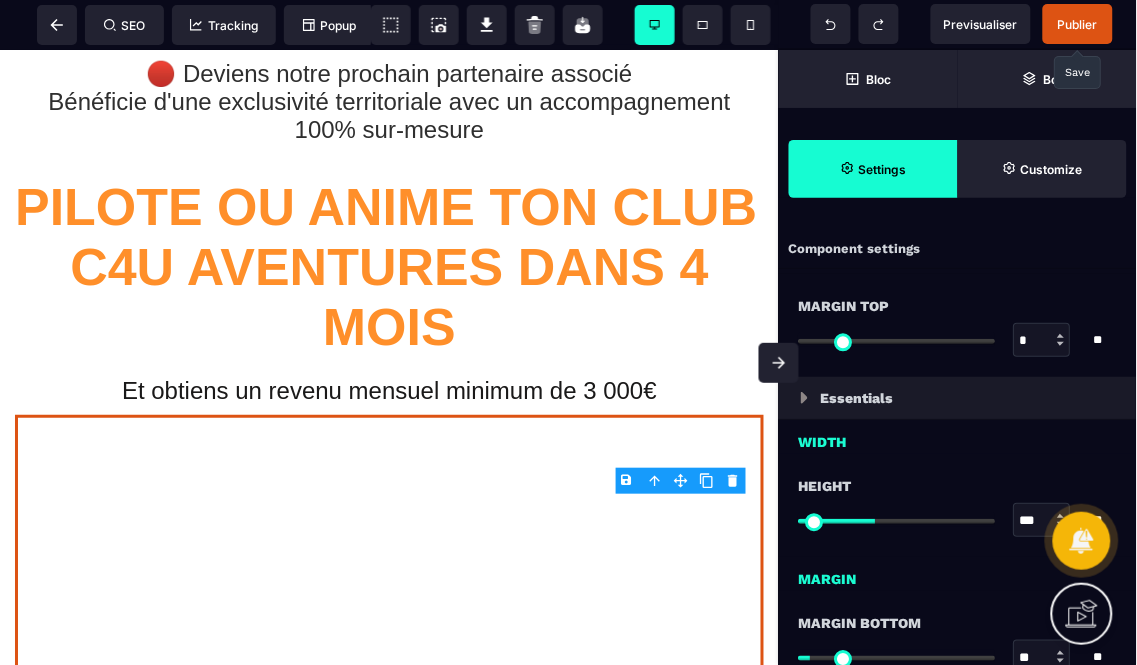 click on "Publier" at bounding box center (1078, 24) 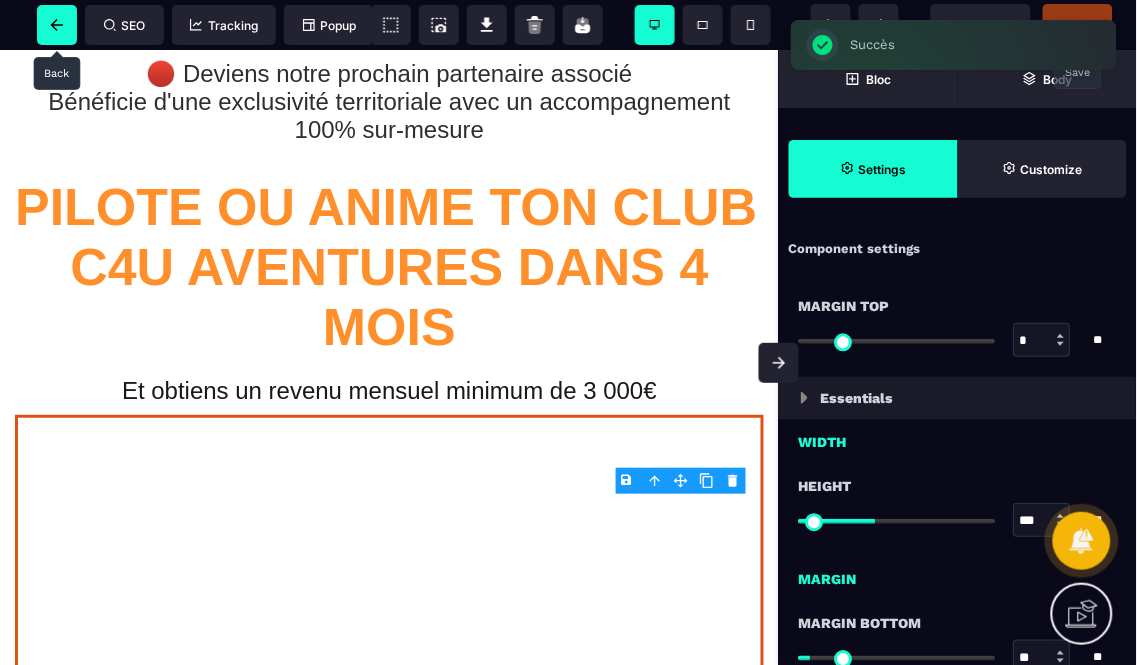 click 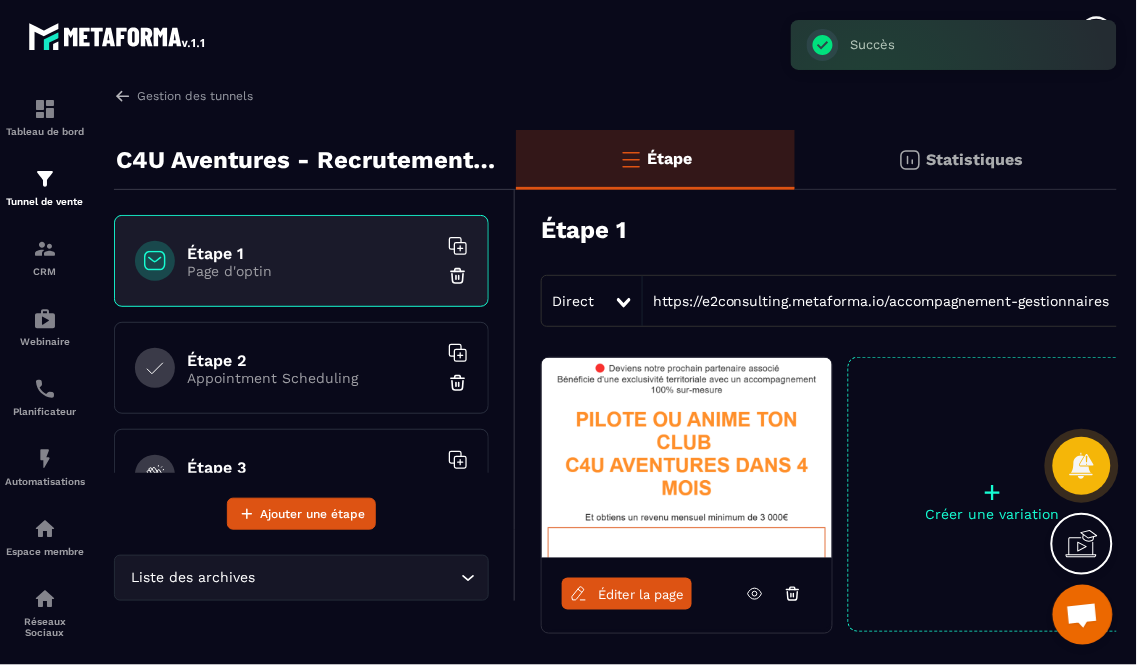 scroll, scrollTop: 111, scrollLeft: 0, axis: vertical 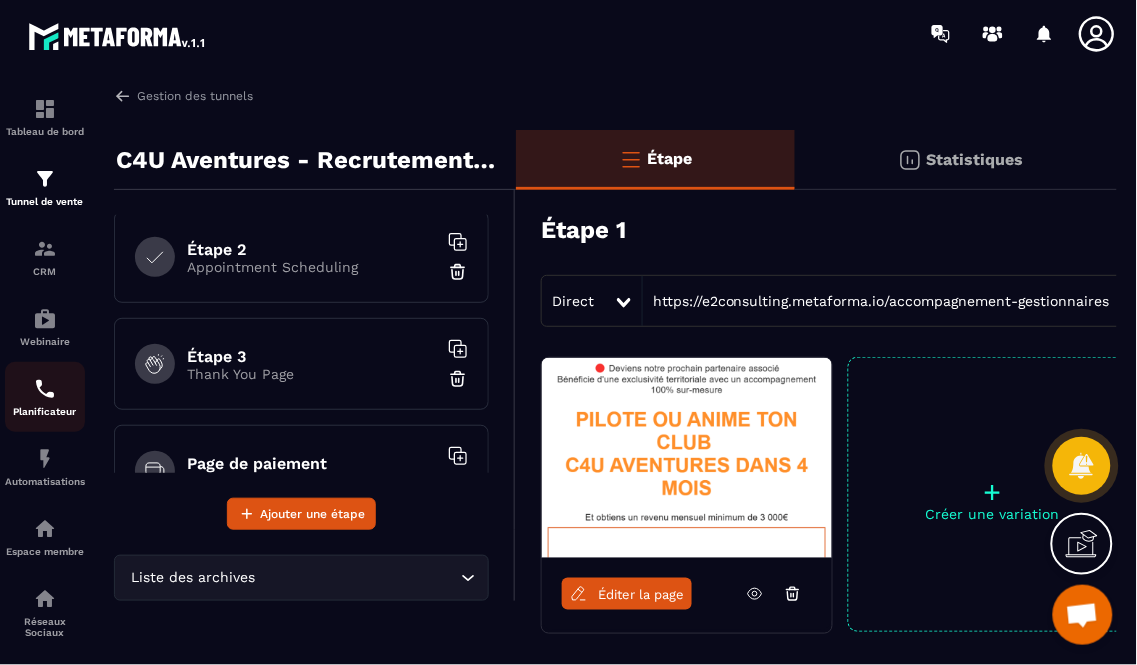 click on "Planificateur" at bounding box center (45, 397) 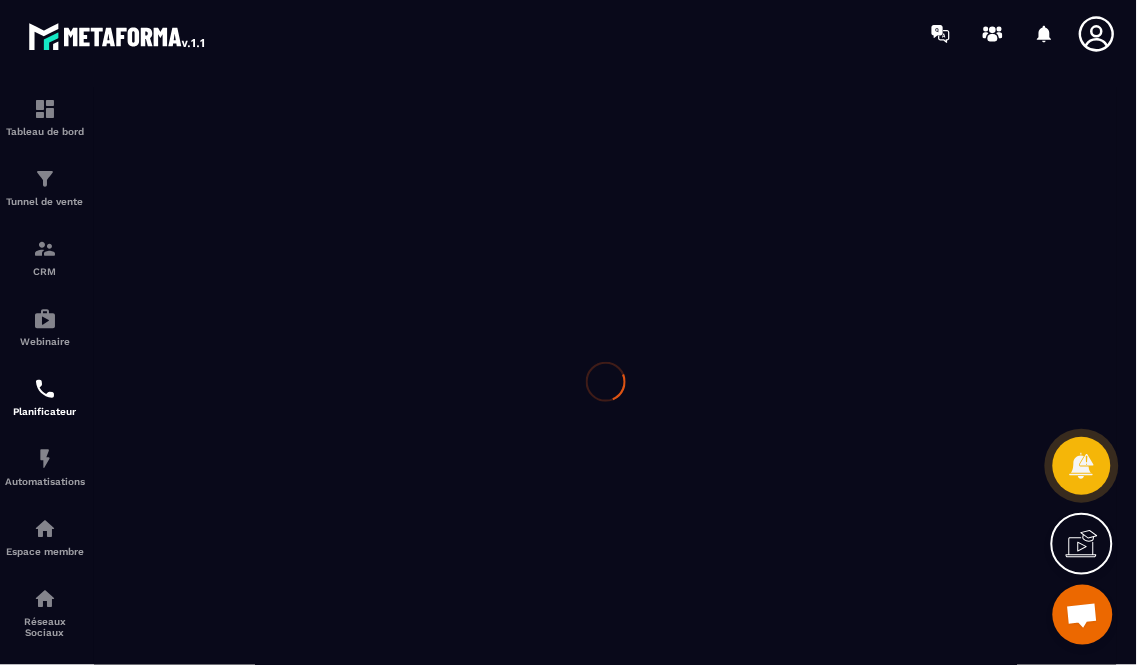 scroll, scrollTop: 0, scrollLeft: 0, axis: both 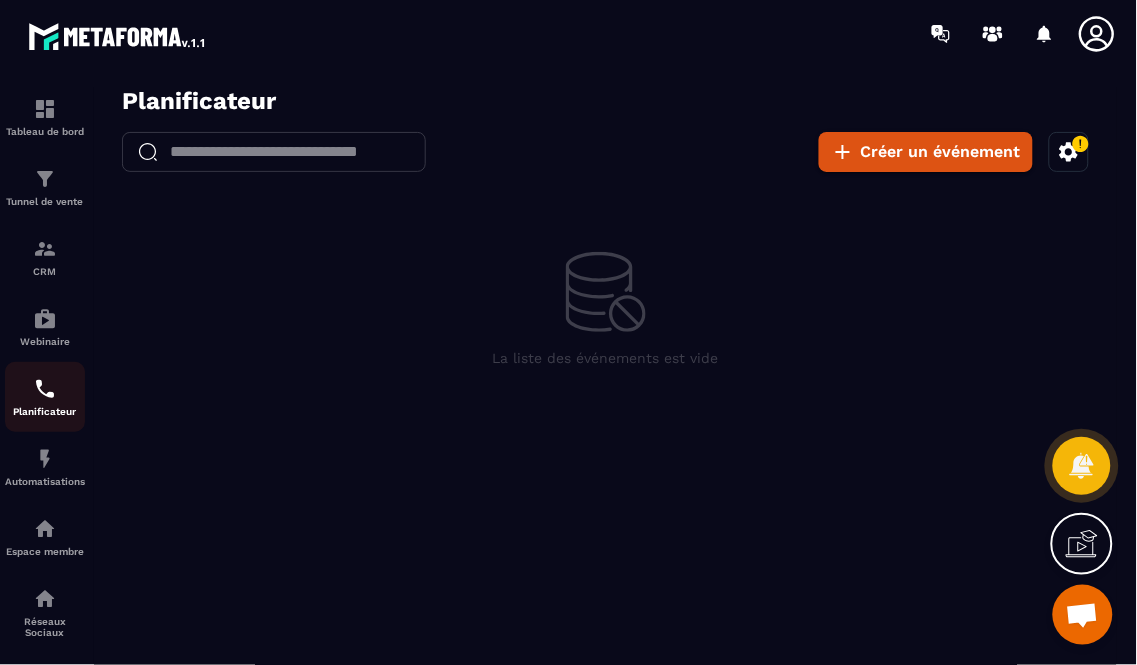 click on "Planificateur" at bounding box center [45, 397] 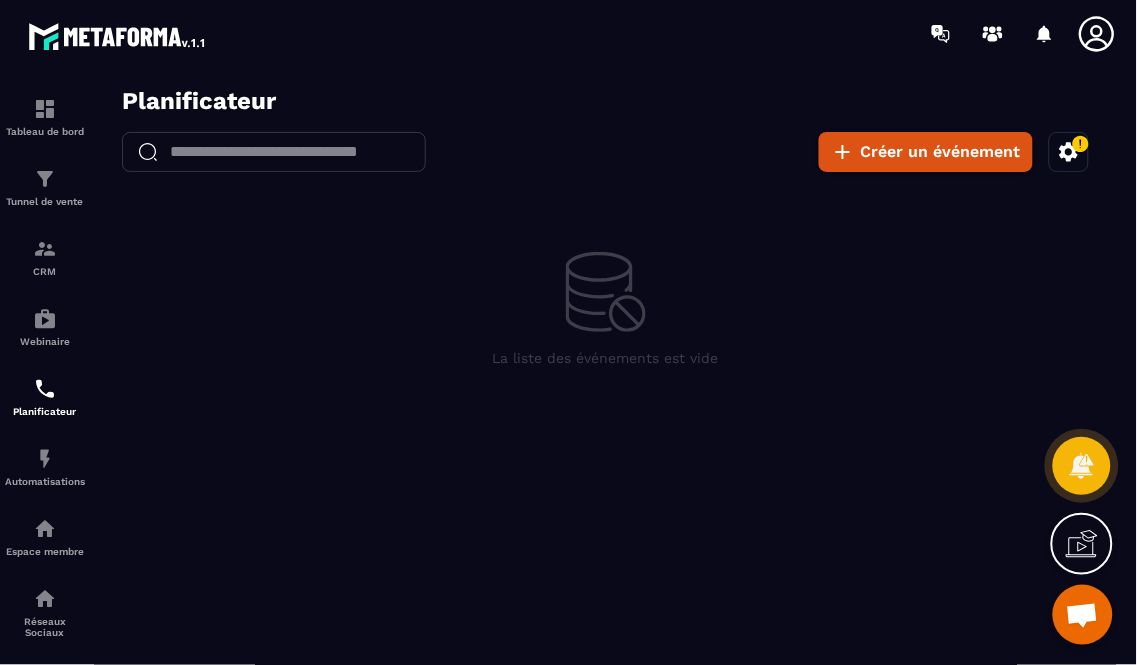 click 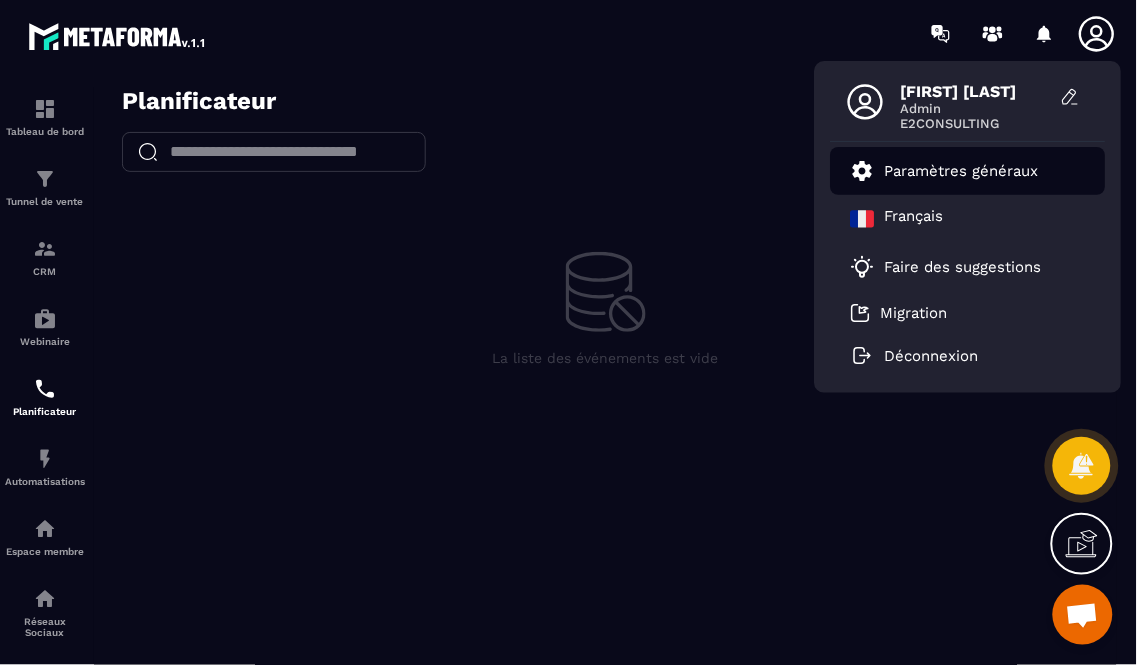 click on "Paramètres généraux" at bounding box center [962, 171] 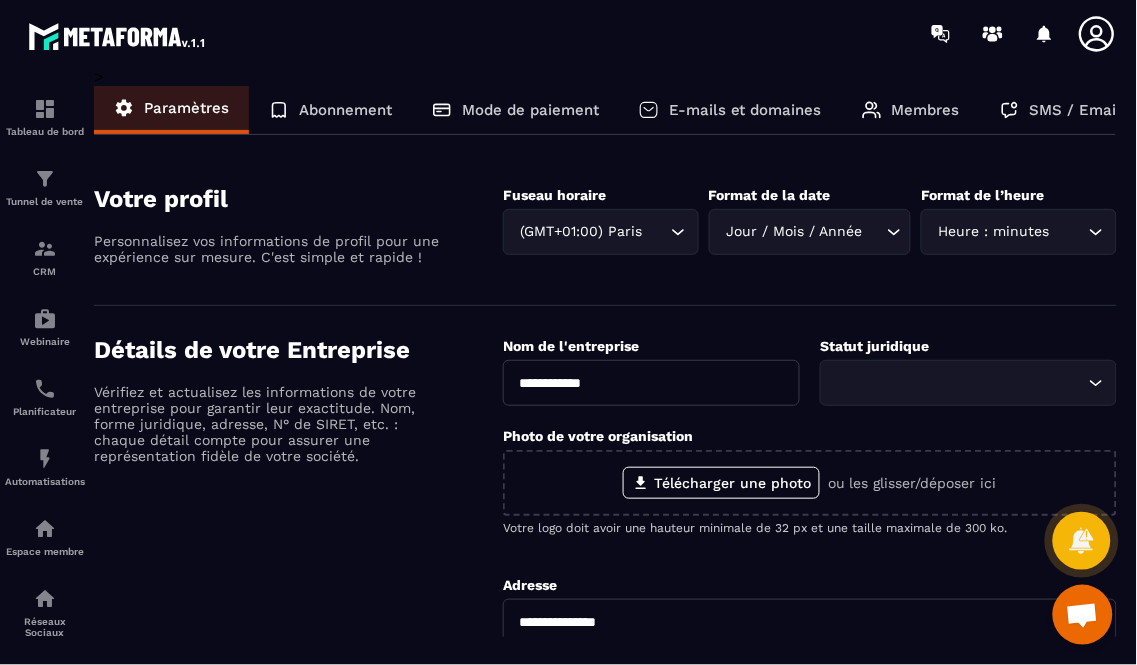 click on "Membres" at bounding box center (926, 110) 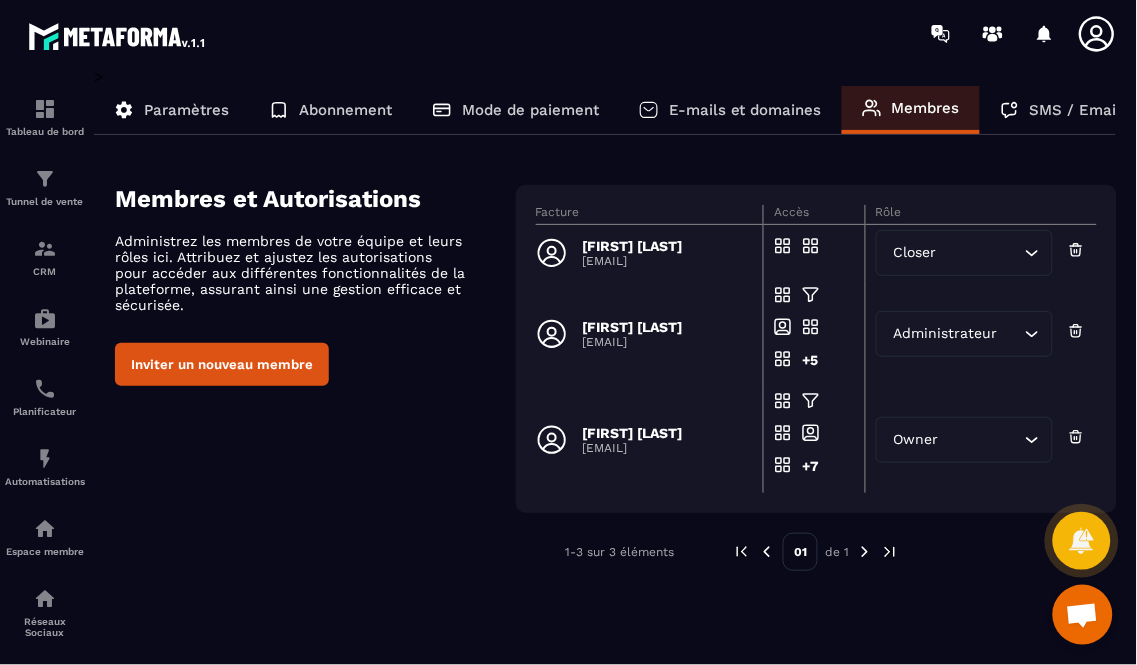 click on "[EMAIL]" at bounding box center [633, 261] 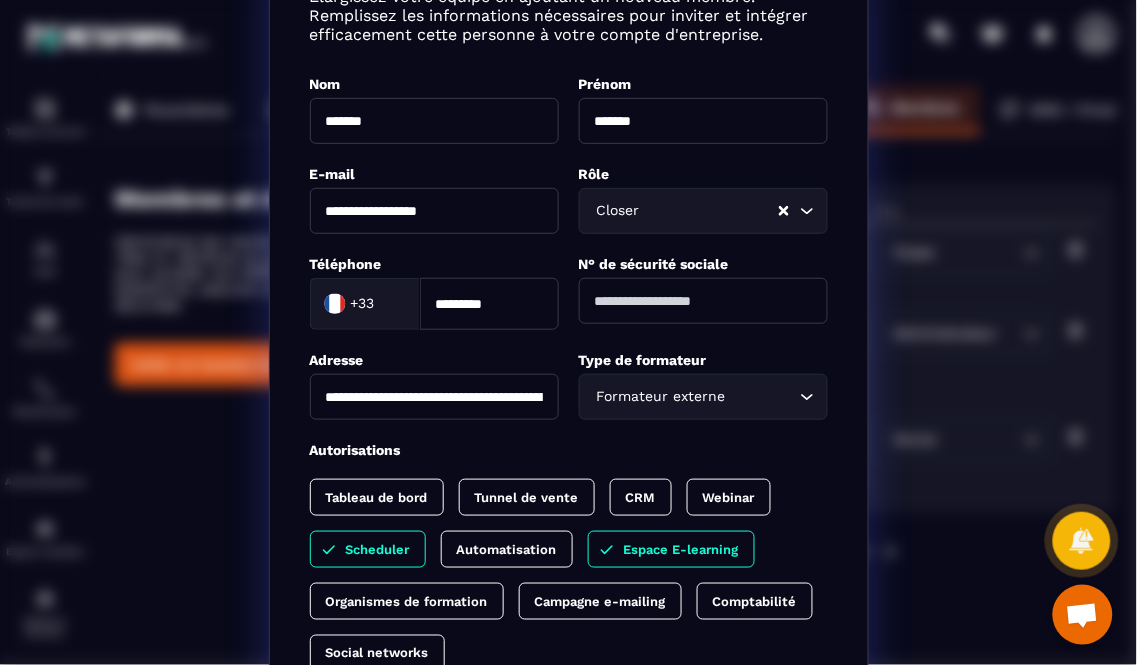 scroll, scrollTop: 222, scrollLeft: 0, axis: vertical 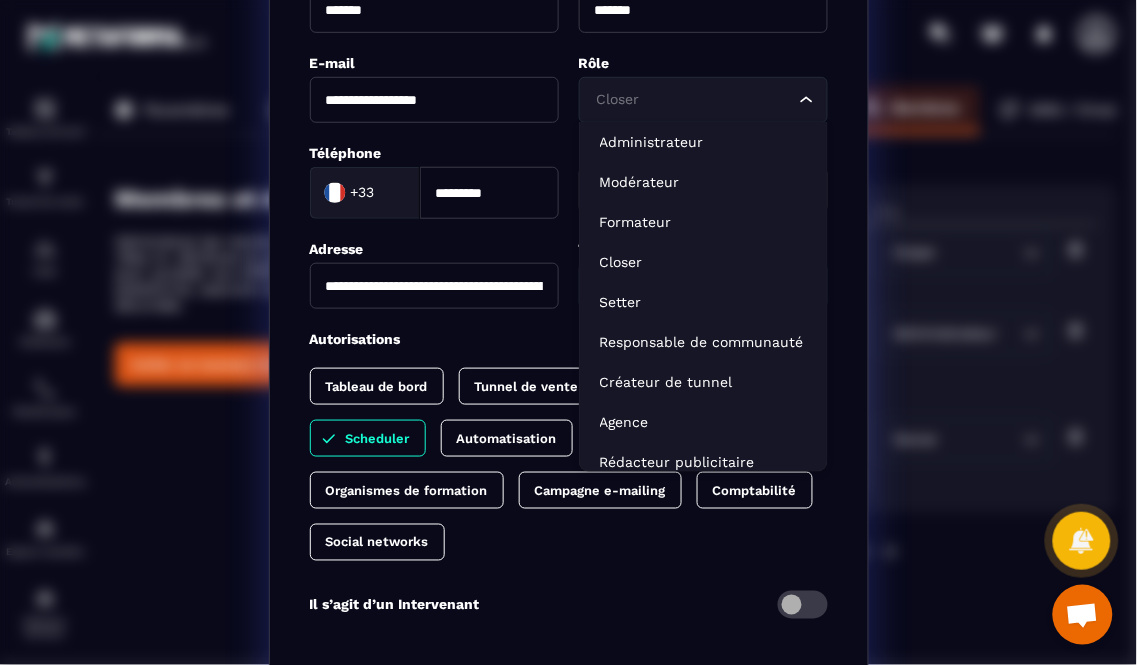 click 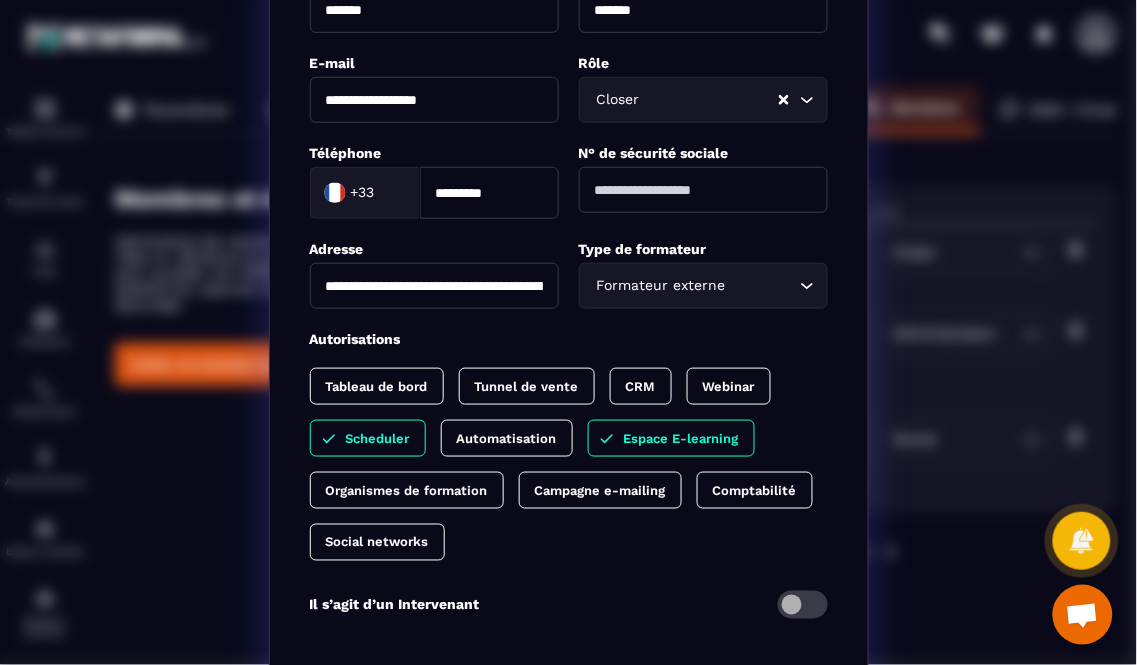 click 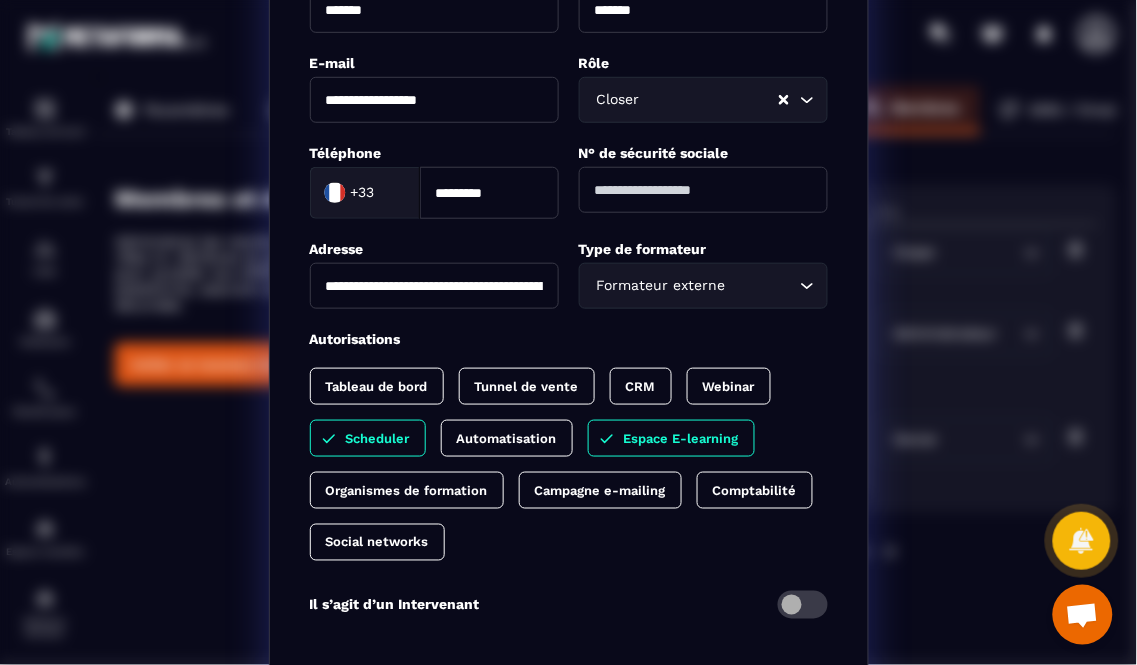 type on "*" 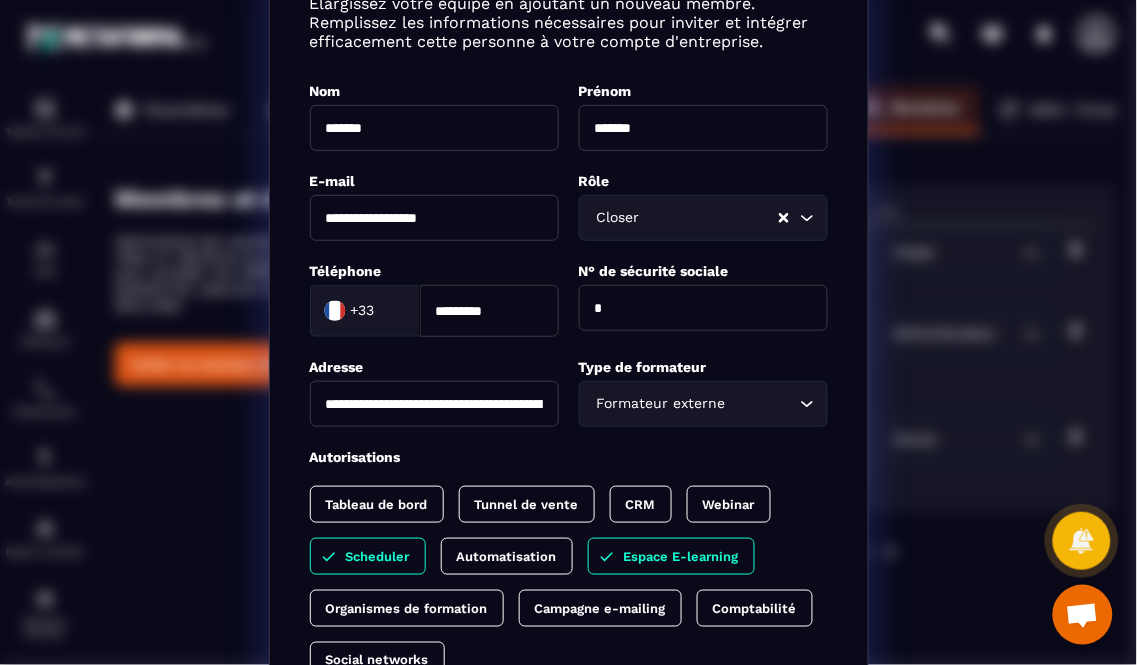 scroll, scrollTop: 103, scrollLeft: 0, axis: vertical 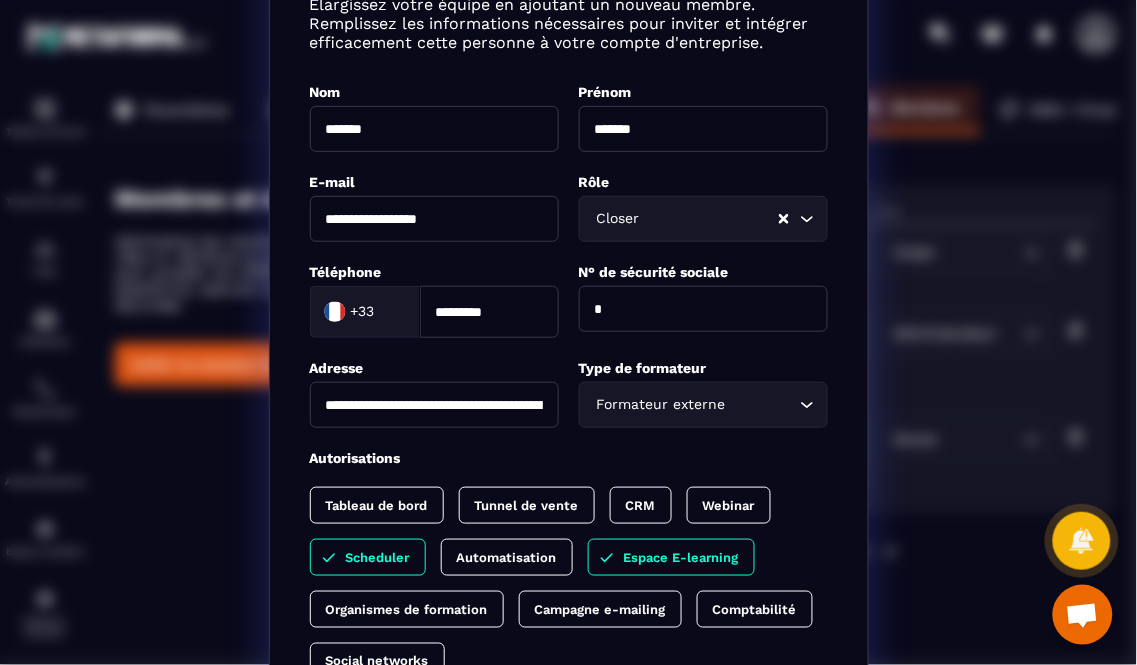drag, startPoint x: 601, startPoint y: 310, endPoint x: 577, endPoint y: 310, distance: 24 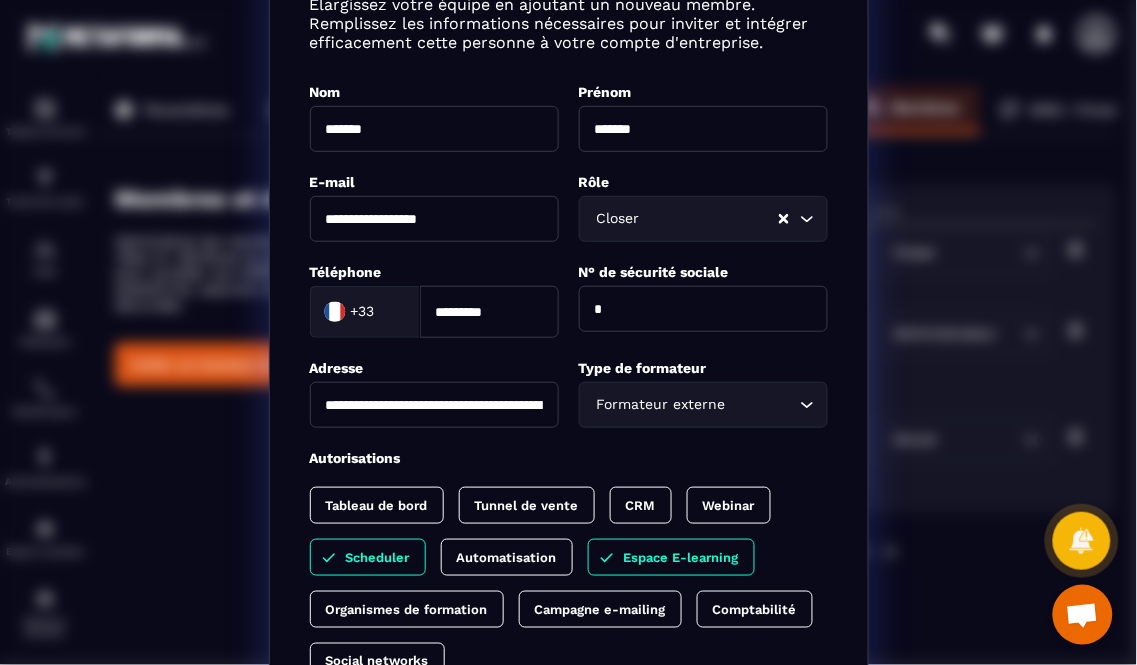 click on "*" at bounding box center [703, 309] 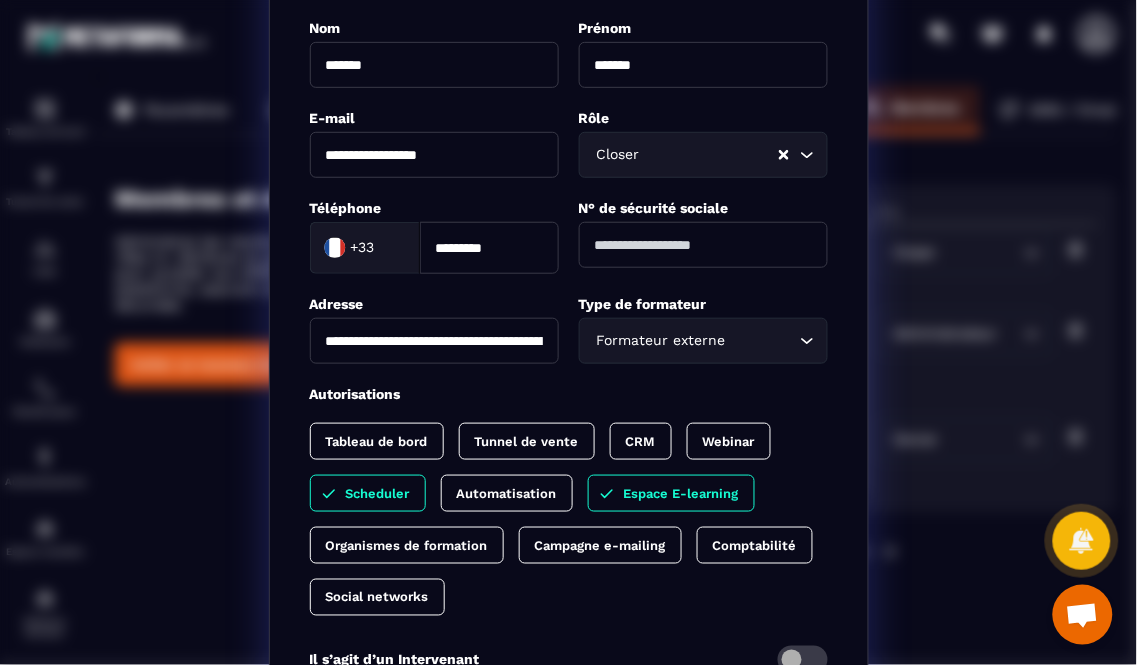 scroll, scrollTop: 325, scrollLeft: 0, axis: vertical 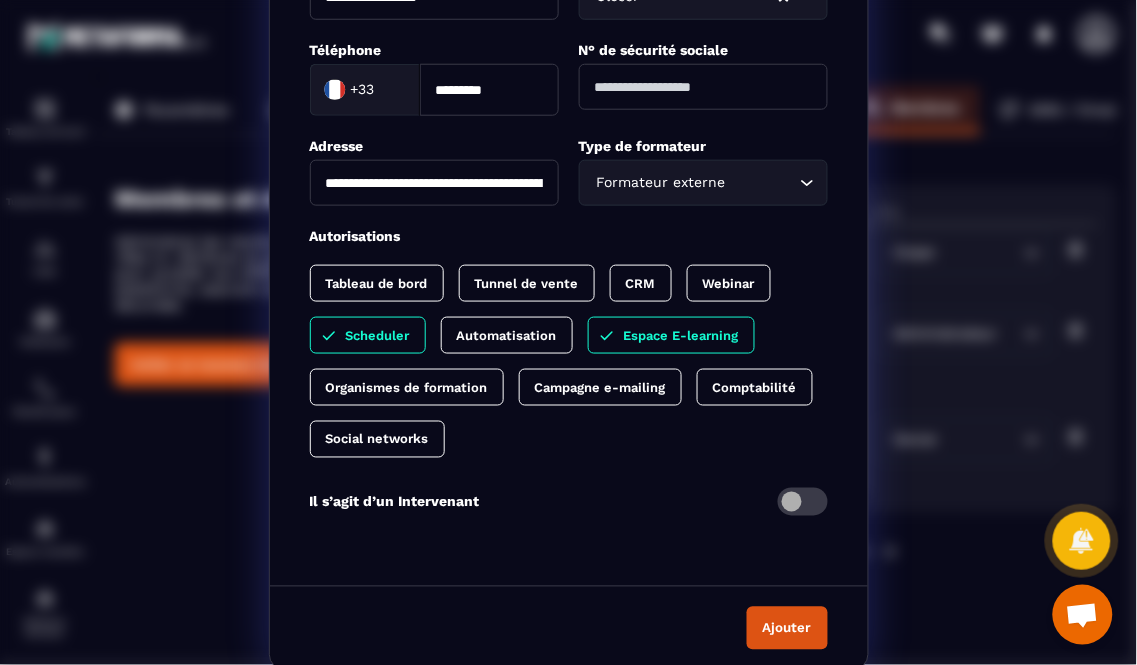 drag, startPoint x: 791, startPoint y: 617, endPoint x: 765, endPoint y: 306, distance: 312.08493 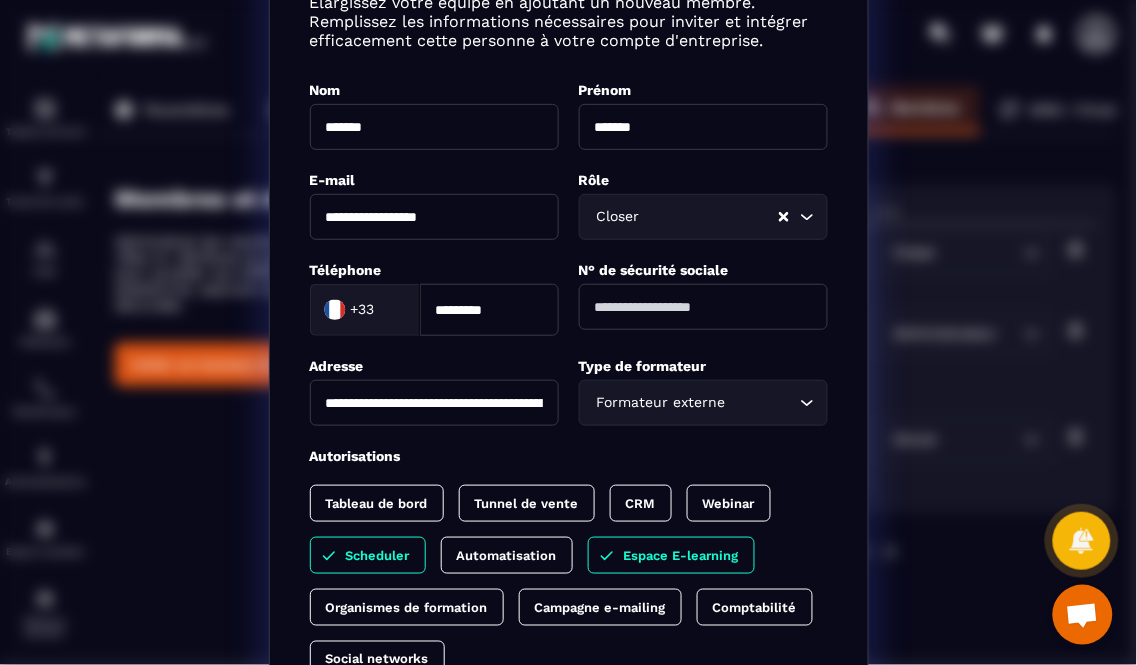 scroll, scrollTop: 103, scrollLeft: 0, axis: vertical 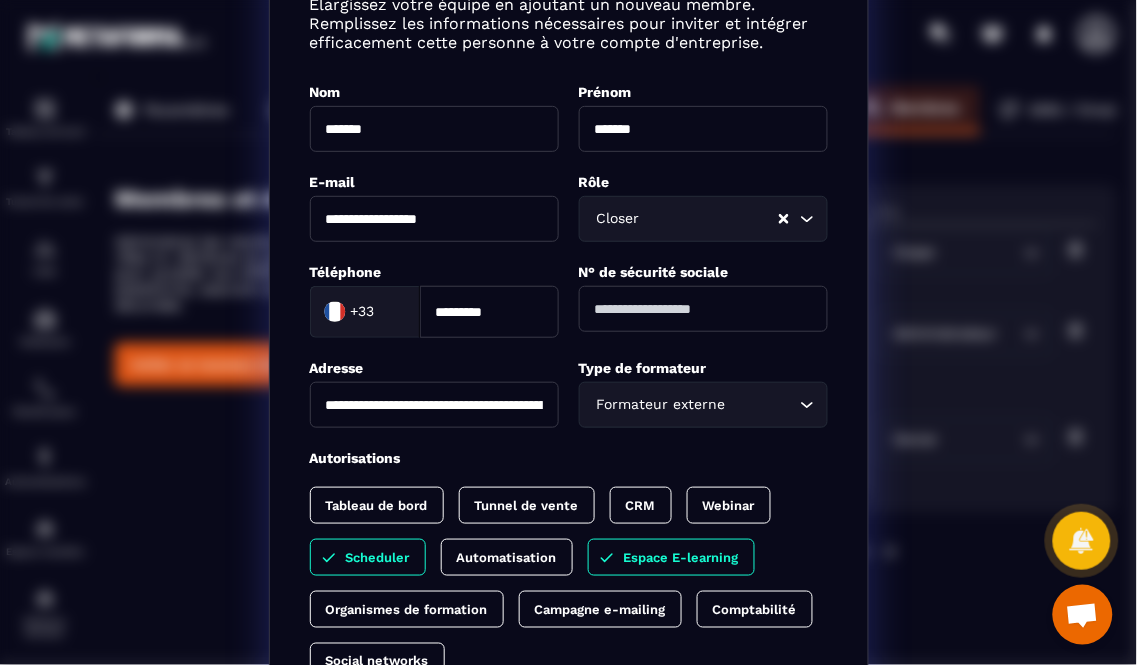 click at bounding box center [703, 309] 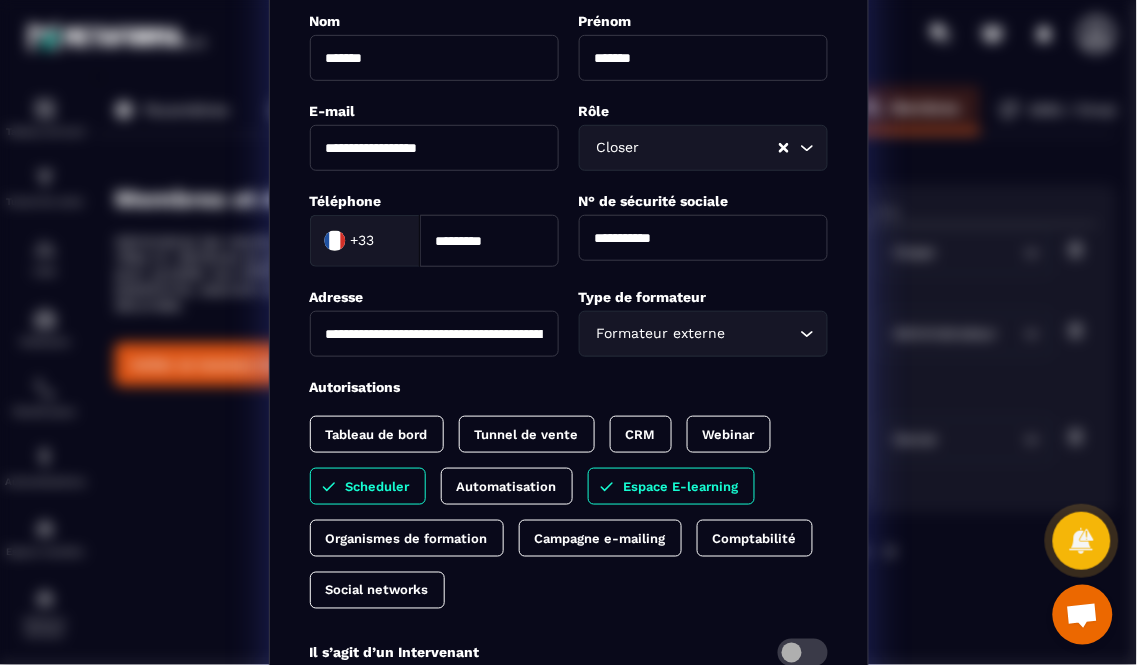 scroll, scrollTop: 214, scrollLeft: 0, axis: vertical 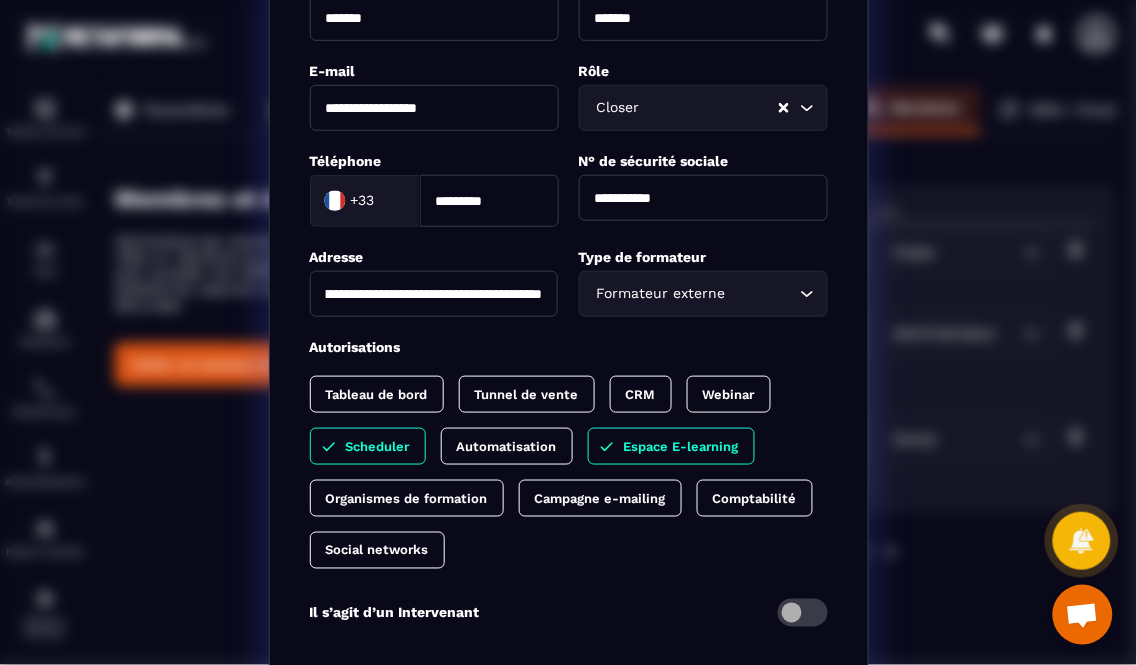 drag, startPoint x: 503, startPoint y: 290, endPoint x: 563, endPoint y: 284, distance: 60.299255 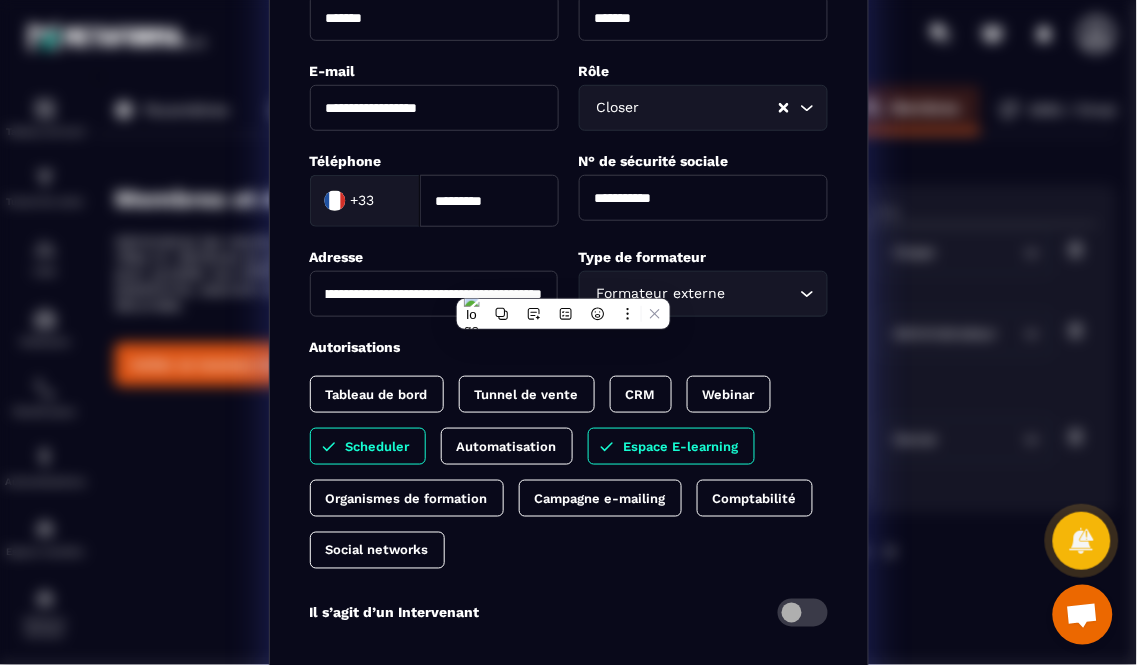 scroll, scrollTop: 0, scrollLeft: 0, axis: both 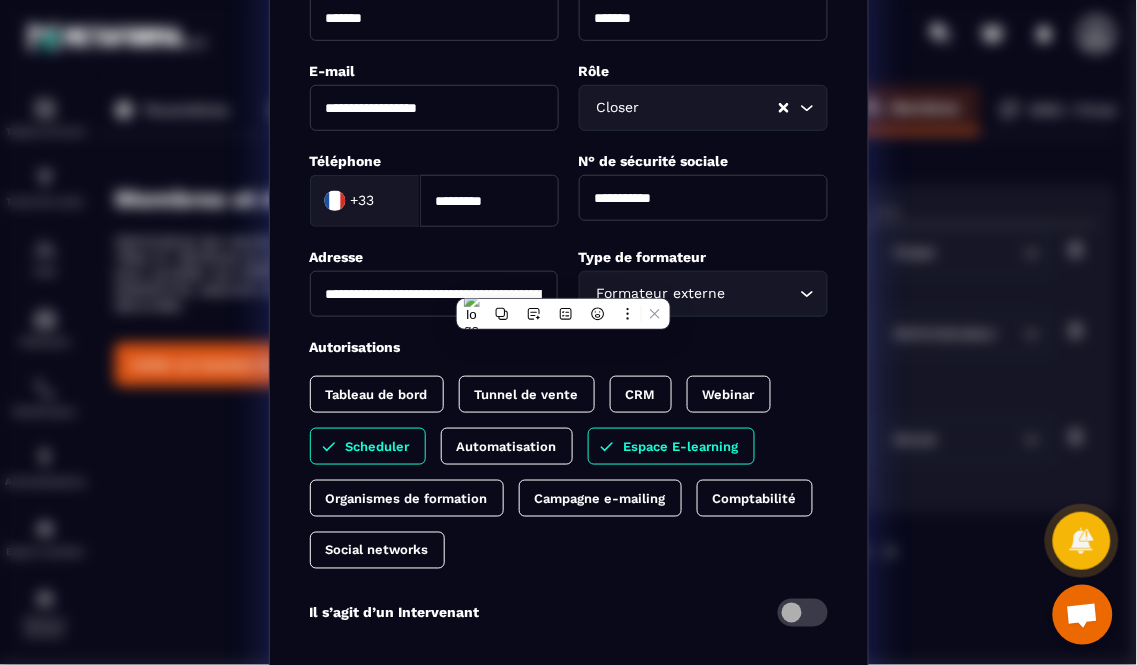 click on "**********" at bounding box center (569, 234) 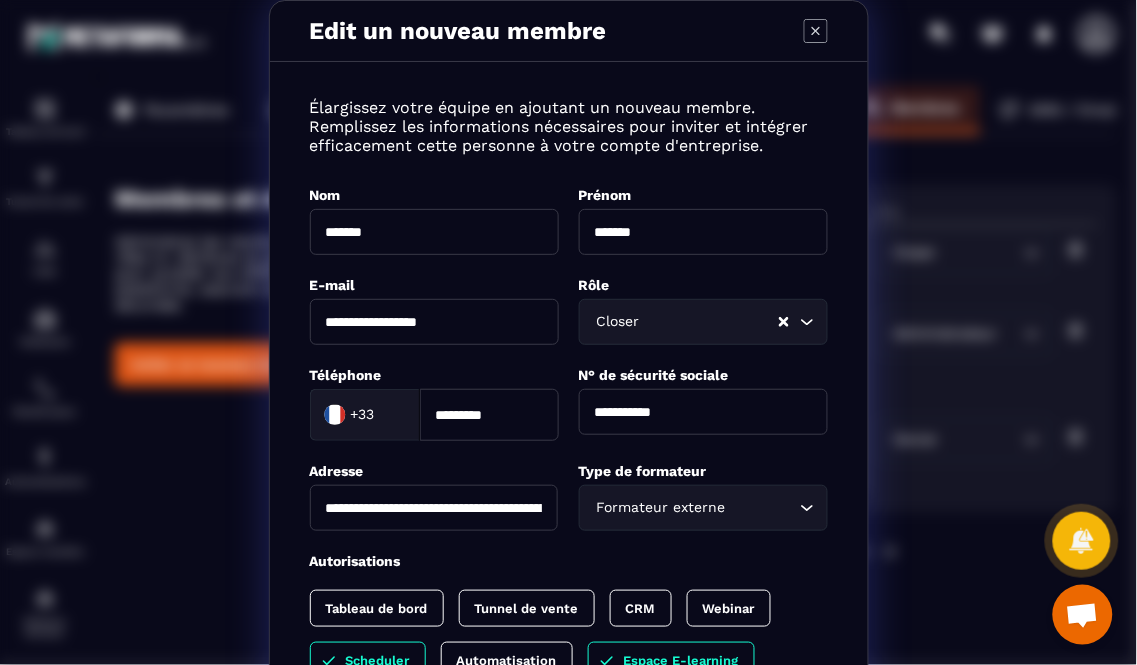 scroll, scrollTop: 111, scrollLeft: 0, axis: vertical 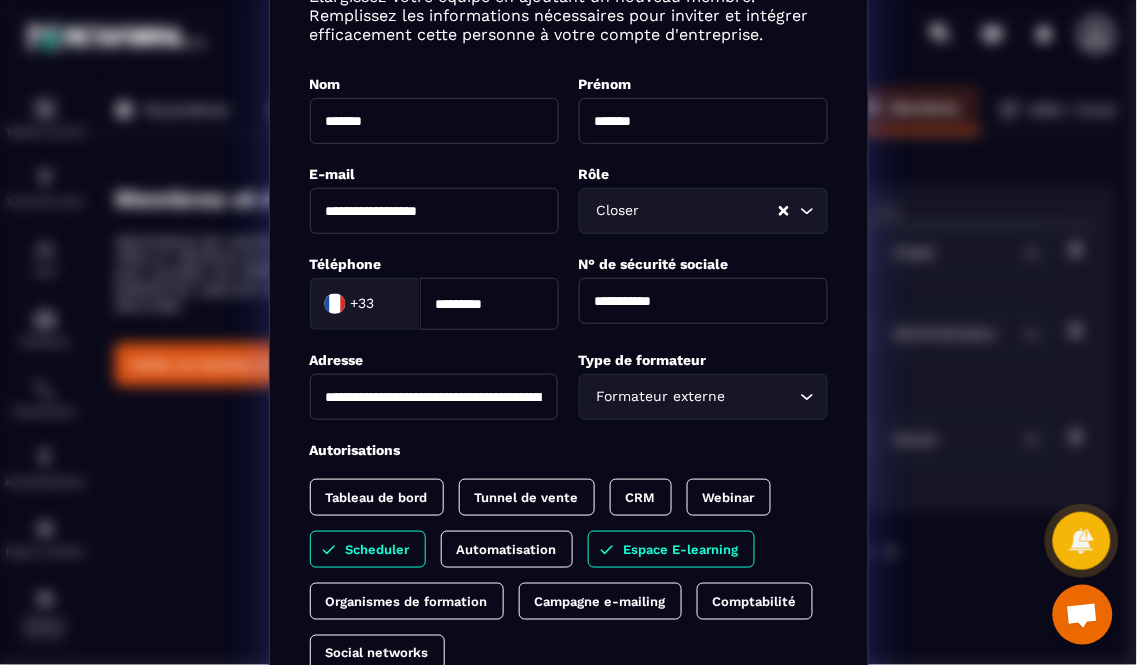 click on "*******" at bounding box center (703, 121) 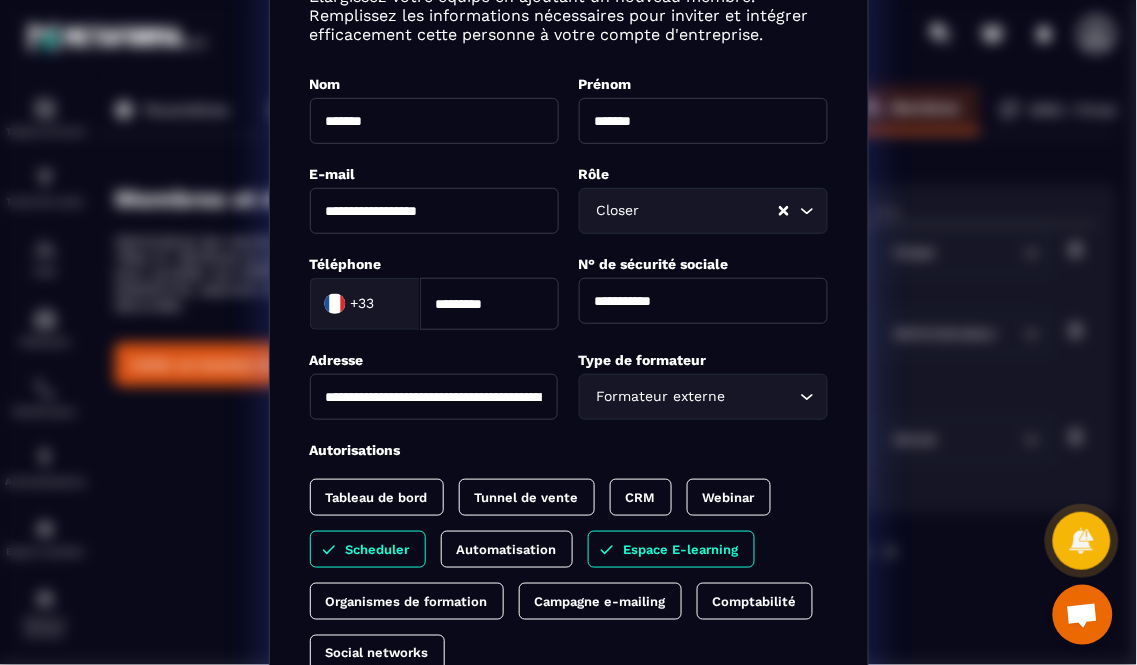 click on "**********" at bounding box center [569, 370] 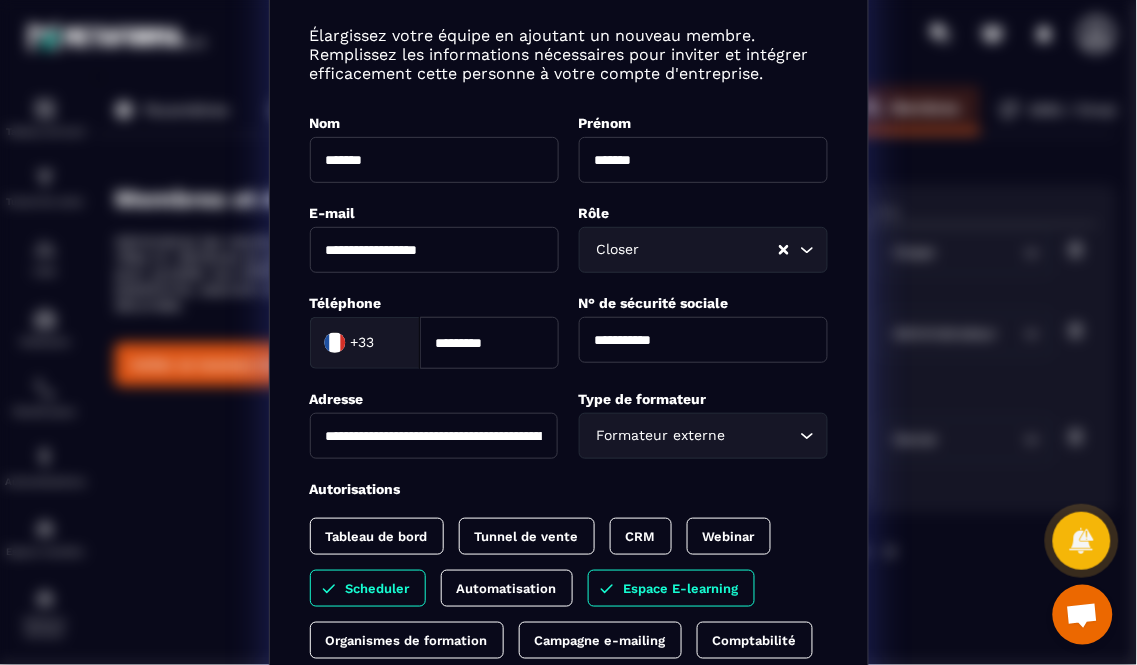 scroll, scrollTop: 111, scrollLeft: 0, axis: vertical 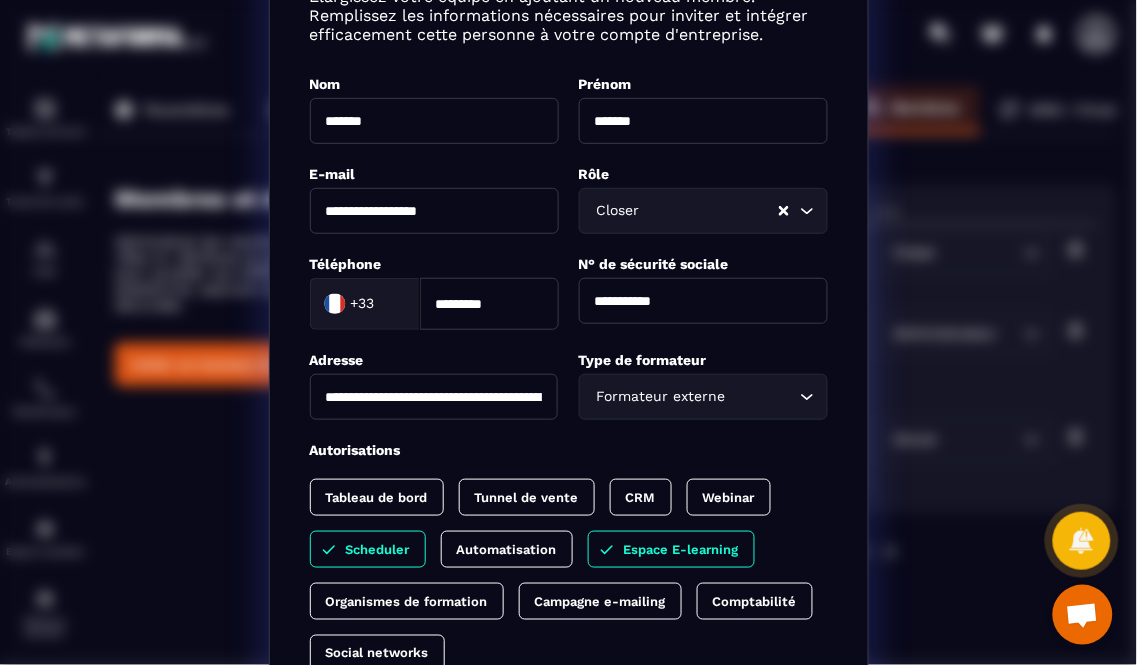 drag, startPoint x: 705, startPoint y: 295, endPoint x: 627, endPoint y: 297, distance: 78.025635 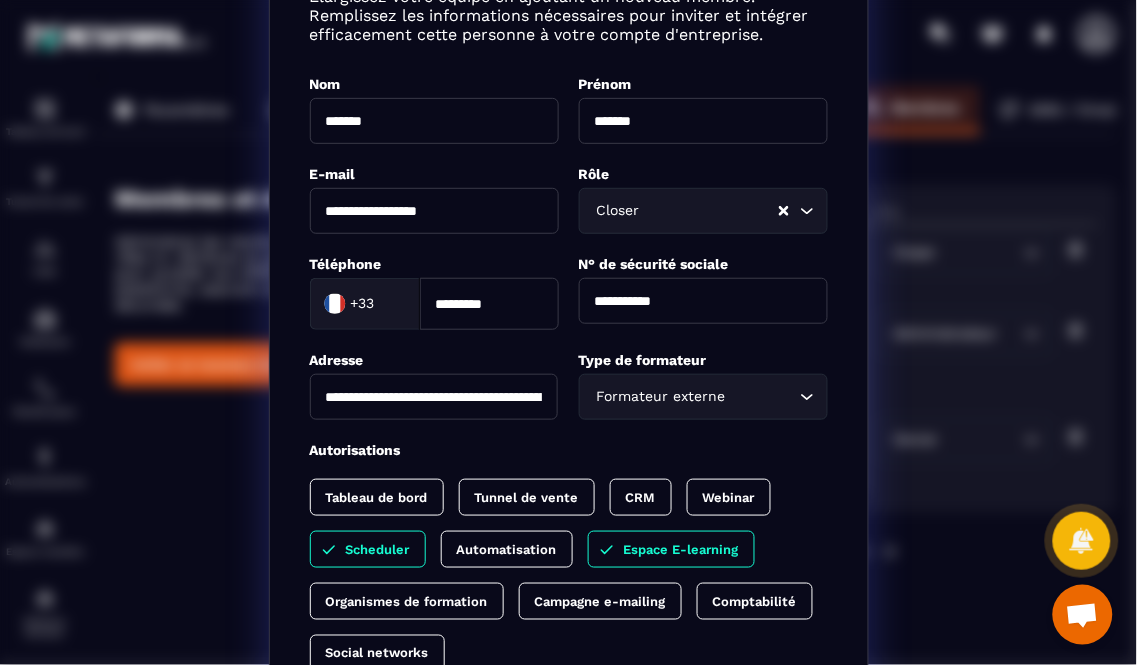 click on "**********" at bounding box center [703, 301] 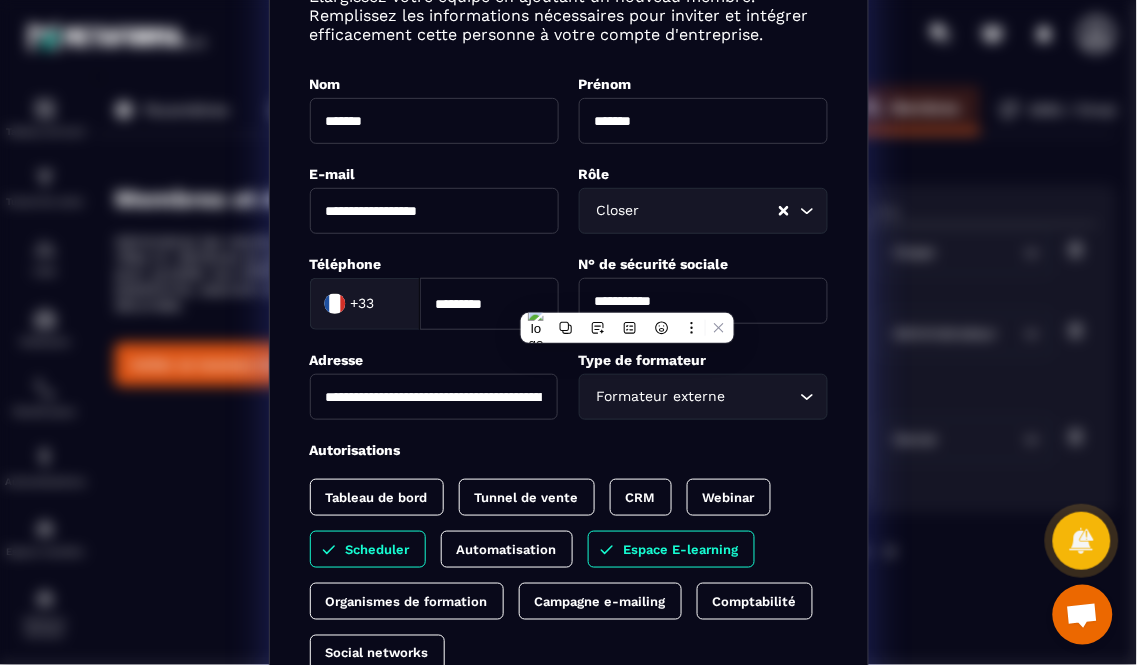 click on "**********" at bounding box center [703, 301] 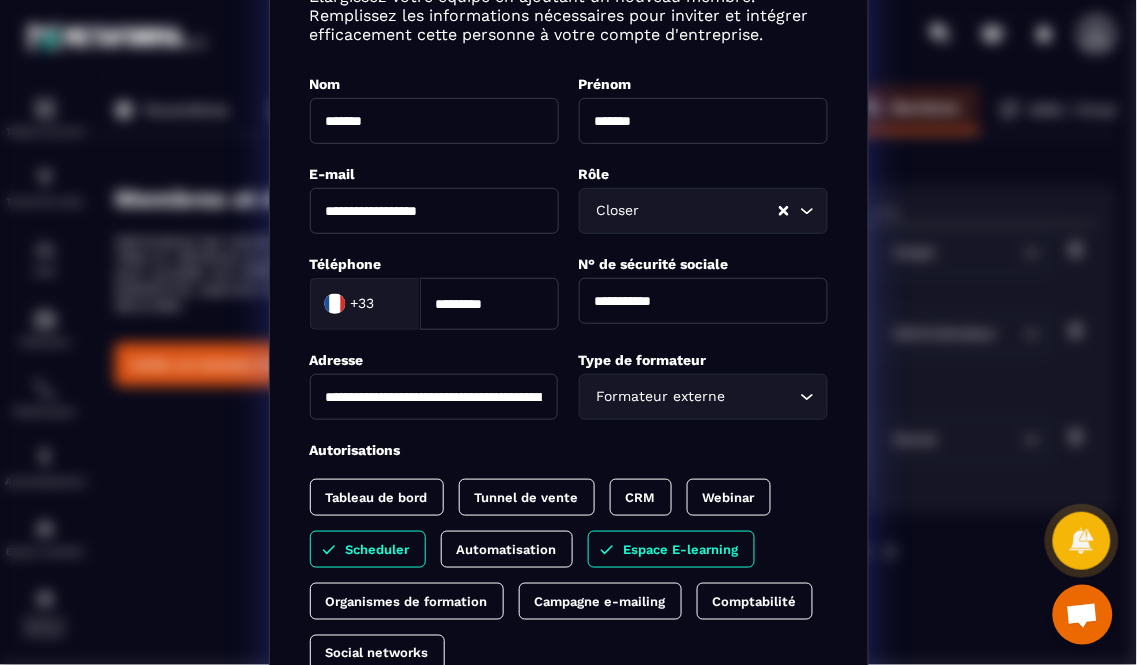 click on "**********" at bounding box center [703, 301] 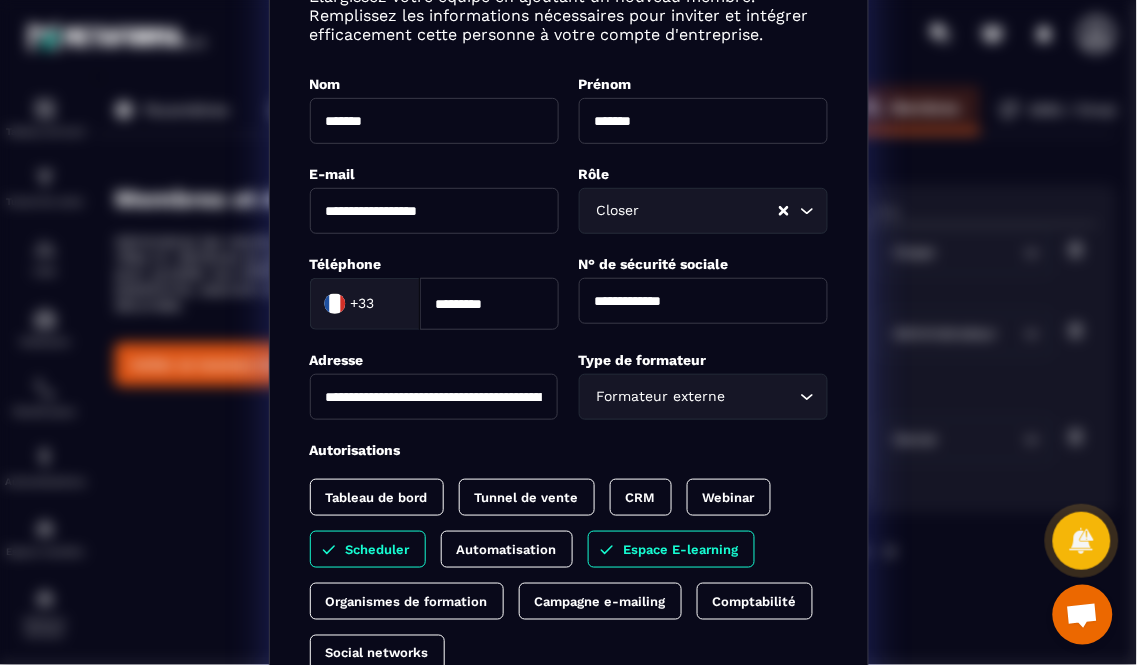 click on "**********" at bounding box center (703, 301) 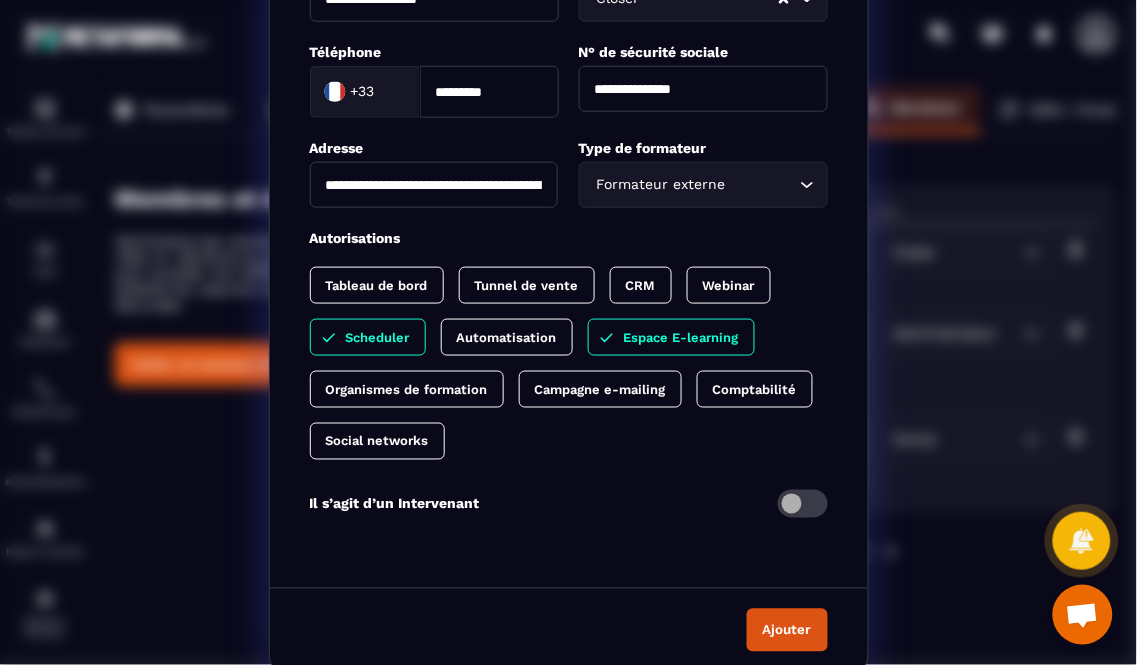 scroll, scrollTop: 325, scrollLeft: 0, axis: vertical 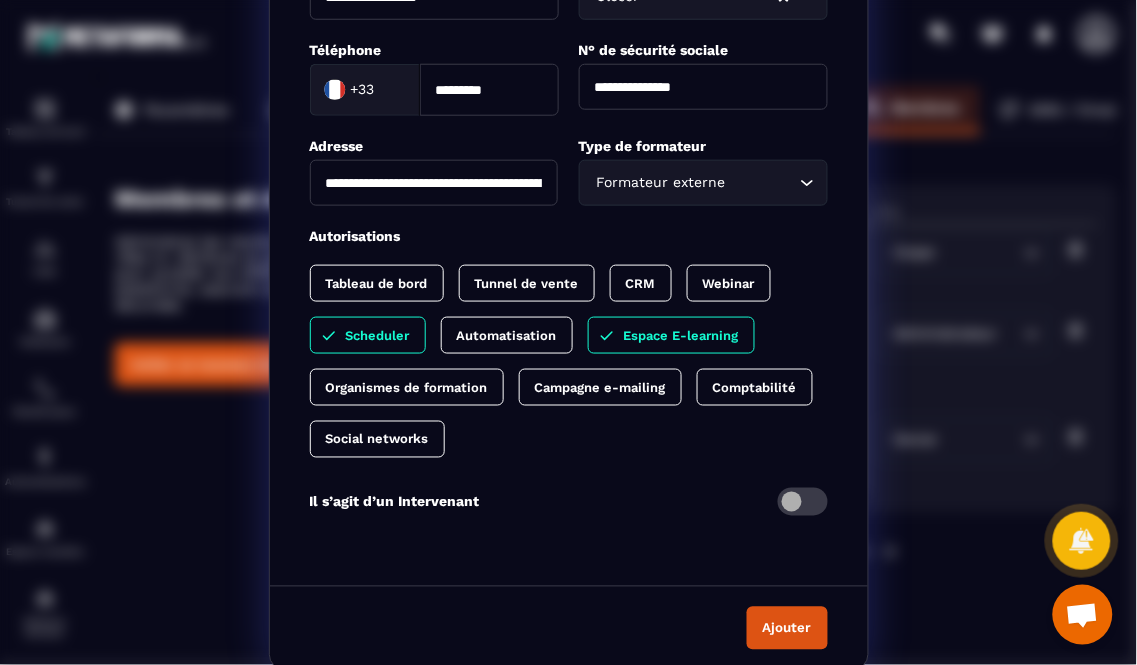 type on "**********" 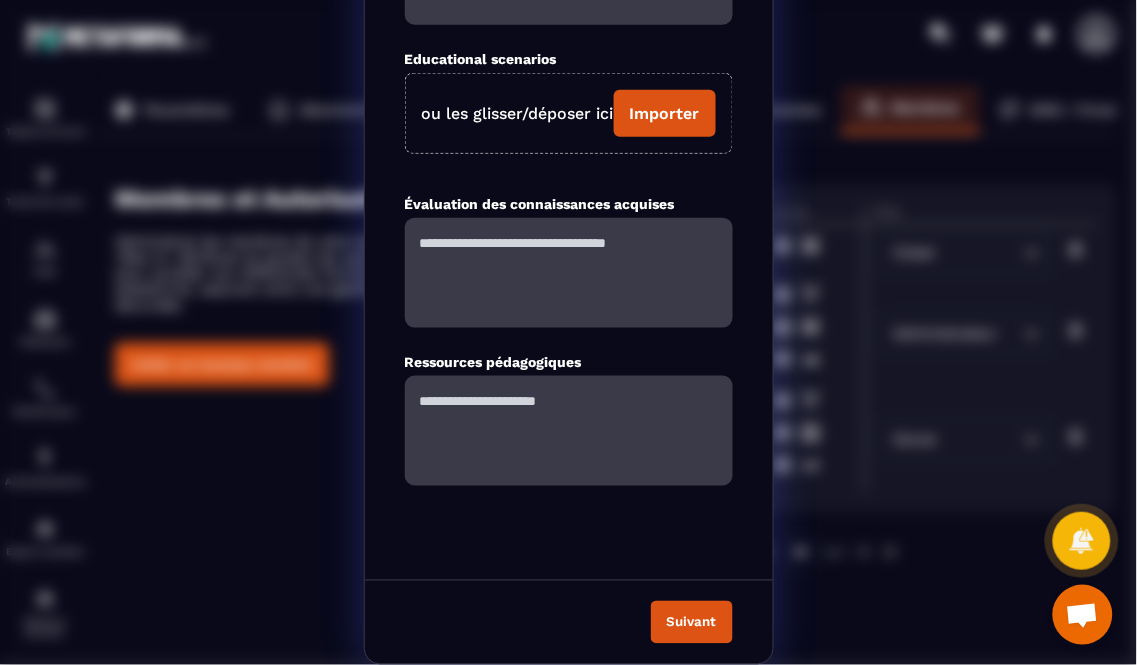 scroll, scrollTop: 274, scrollLeft: 0, axis: vertical 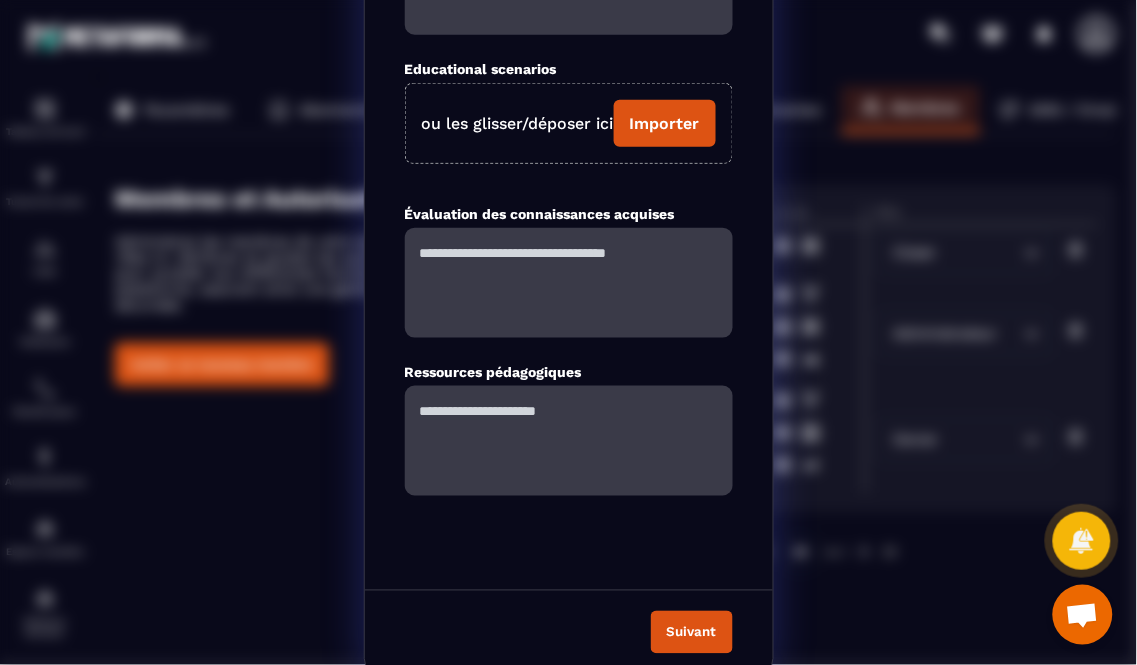 click 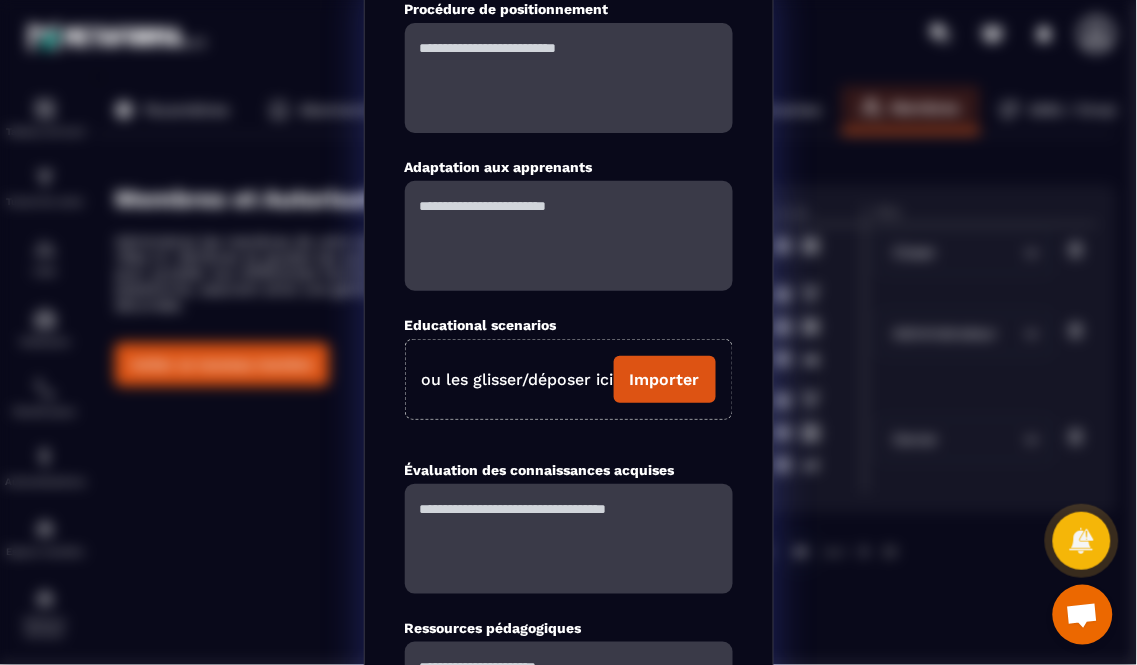 scroll, scrollTop: 0, scrollLeft: 0, axis: both 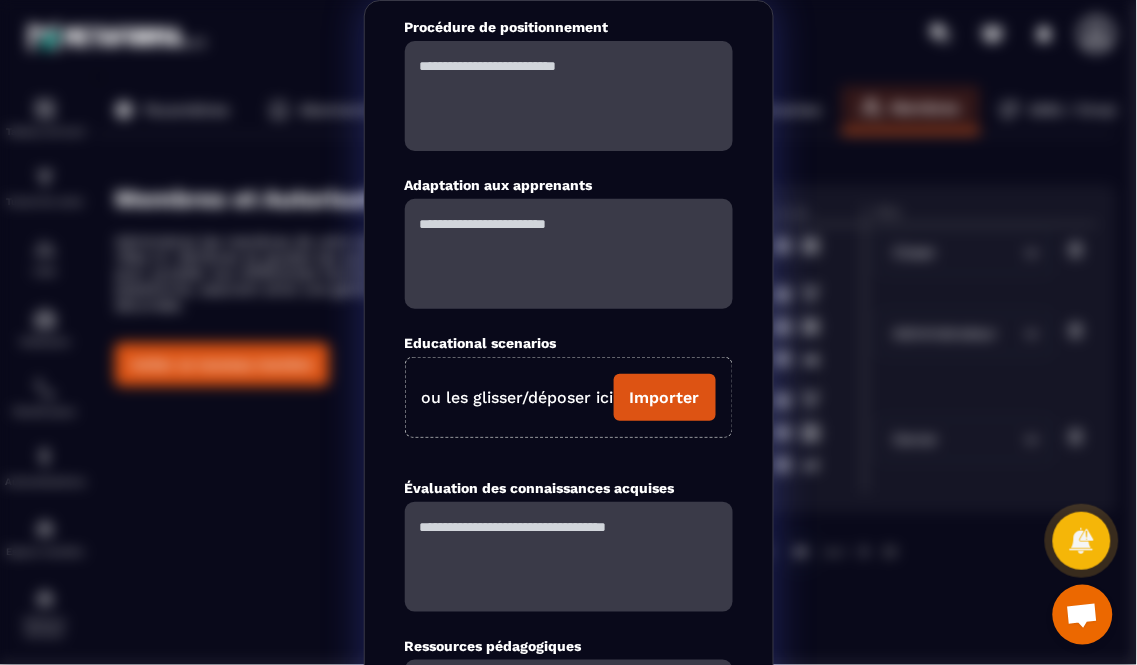 click 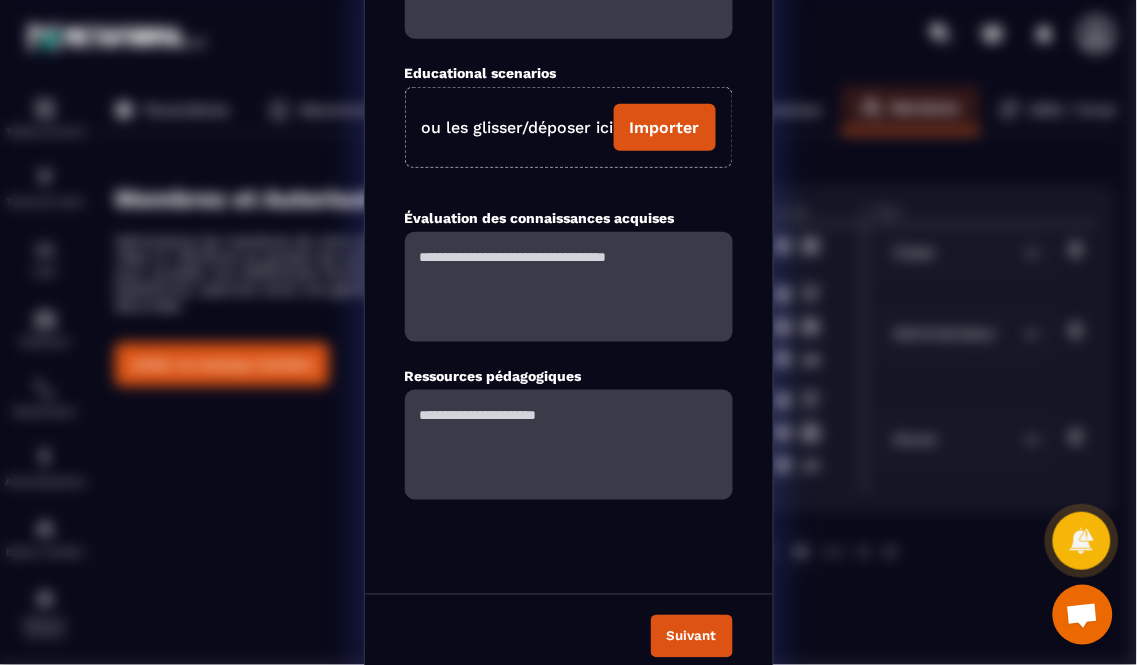 scroll, scrollTop: 274, scrollLeft: 0, axis: vertical 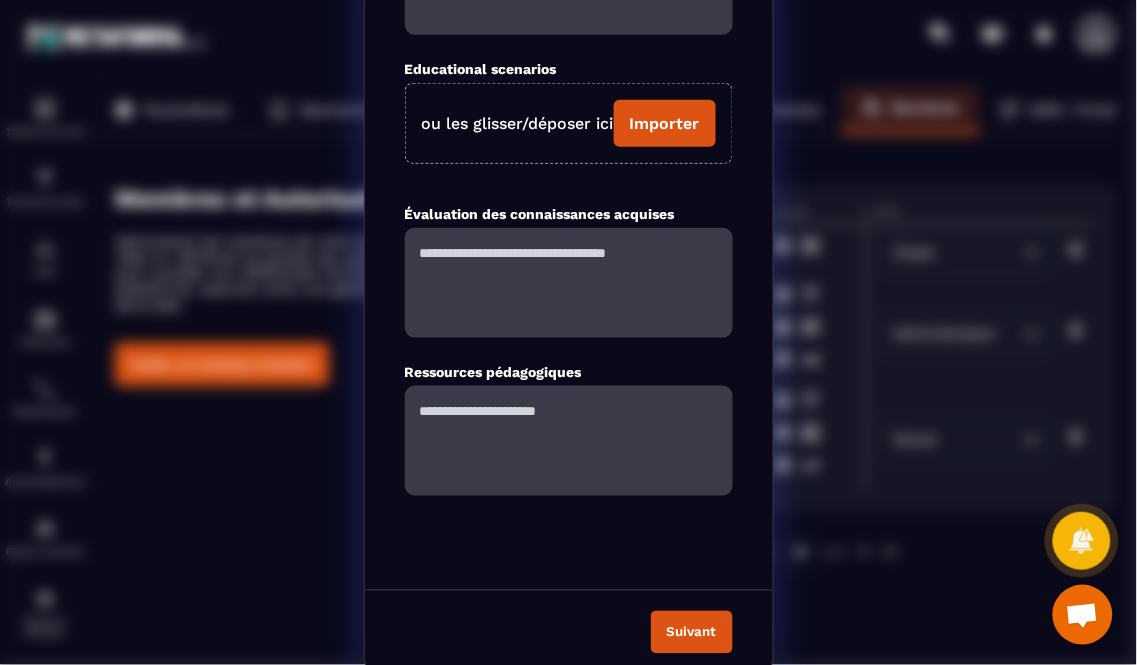 click on "Suivant" at bounding box center [692, 632] 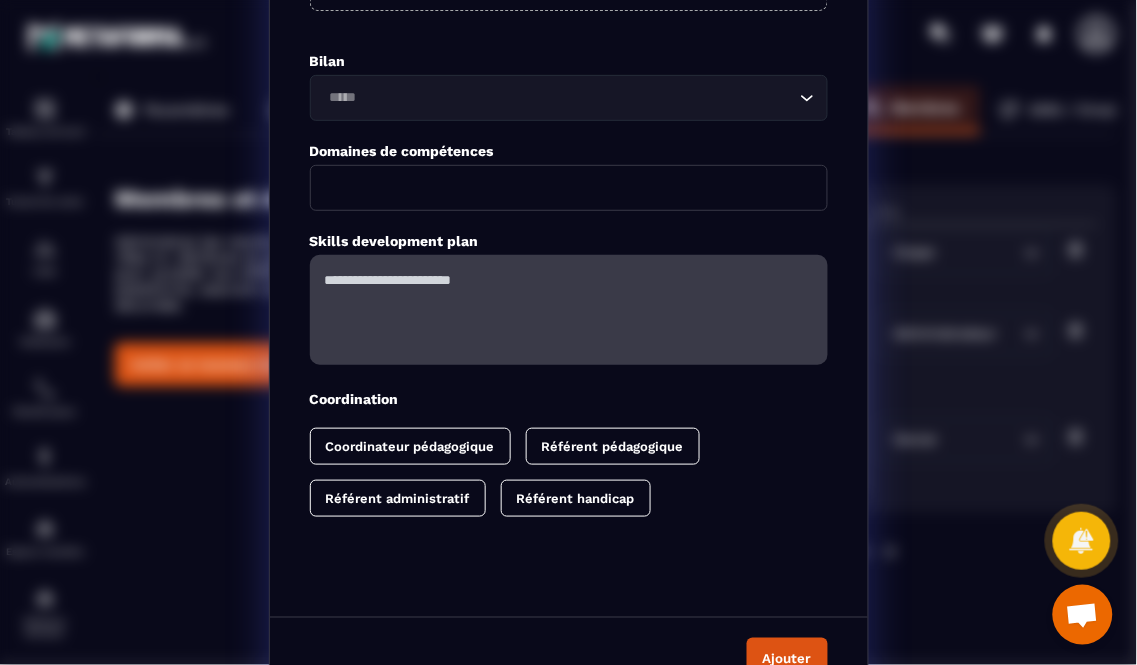 scroll, scrollTop: 162, scrollLeft: 0, axis: vertical 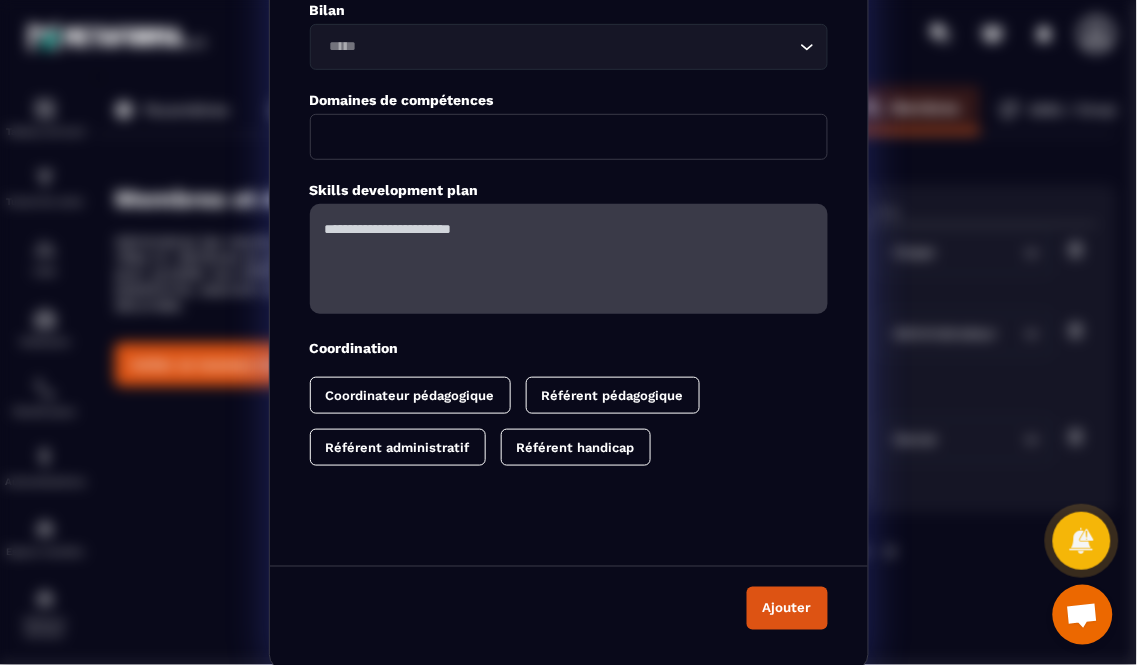 click on "Ajouter" at bounding box center (787, 608) 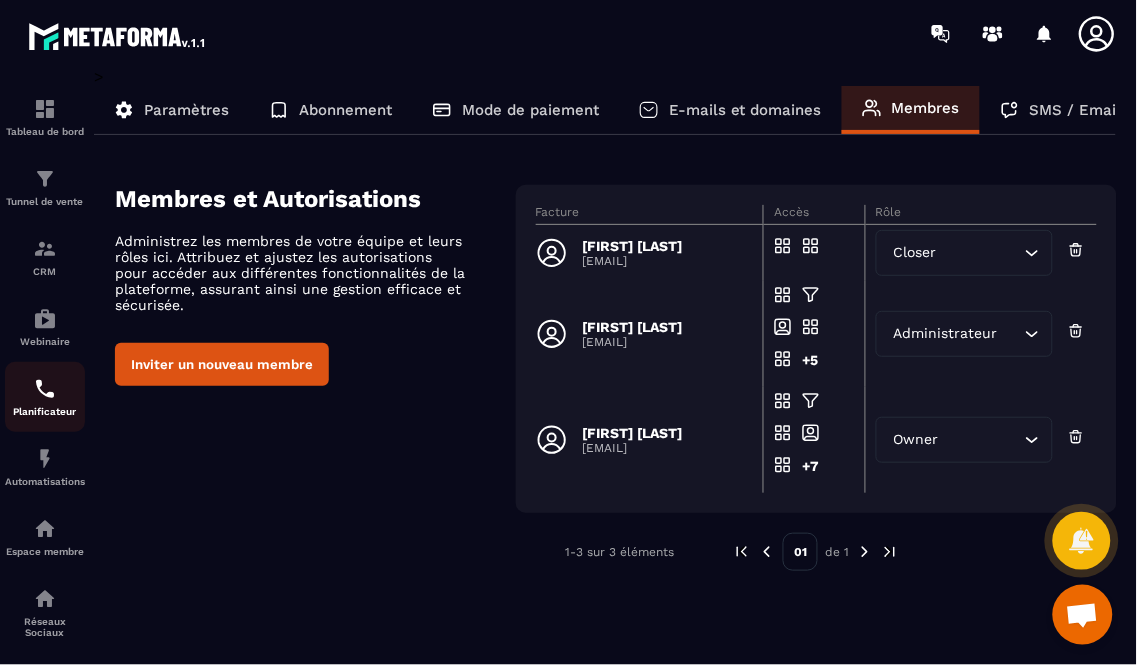 click at bounding box center (45, 389) 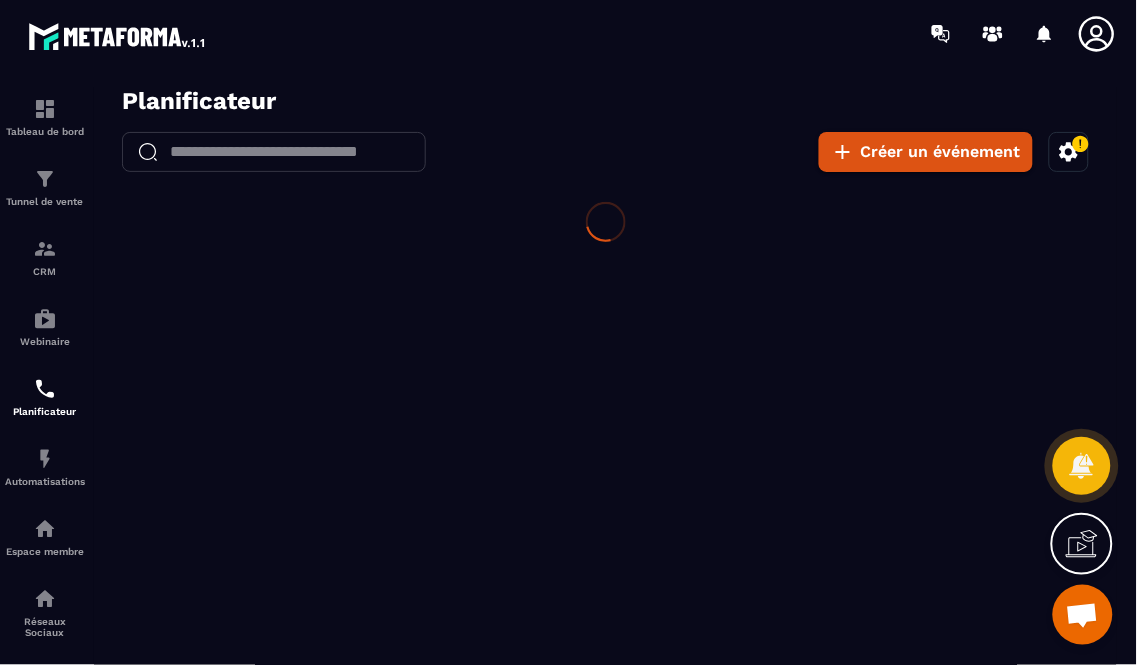 scroll, scrollTop: 0, scrollLeft: 0, axis: both 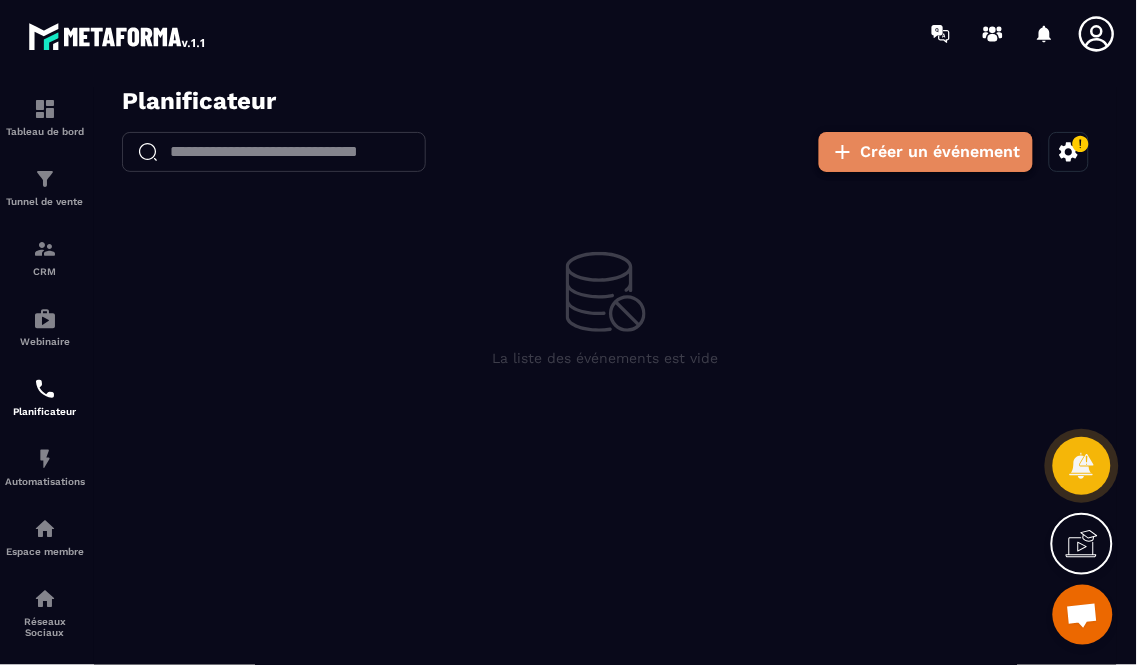 click on "Créer un événement" at bounding box center (925, 151) 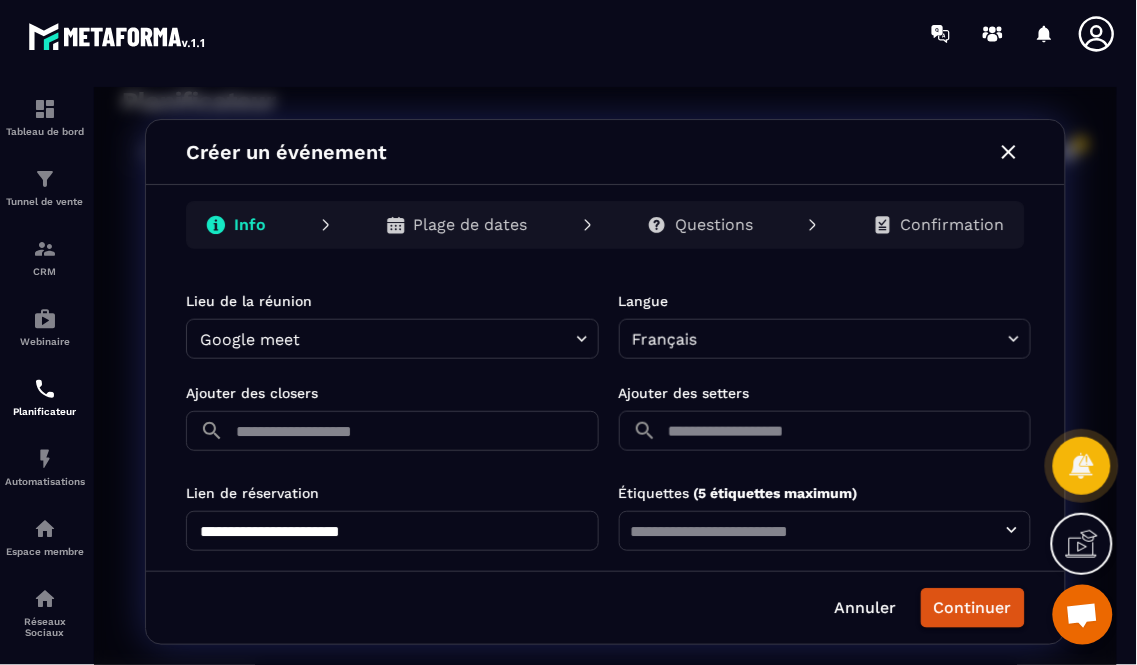 scroll, scrollTop: 582, scrollLeft: 0, axis: vertical 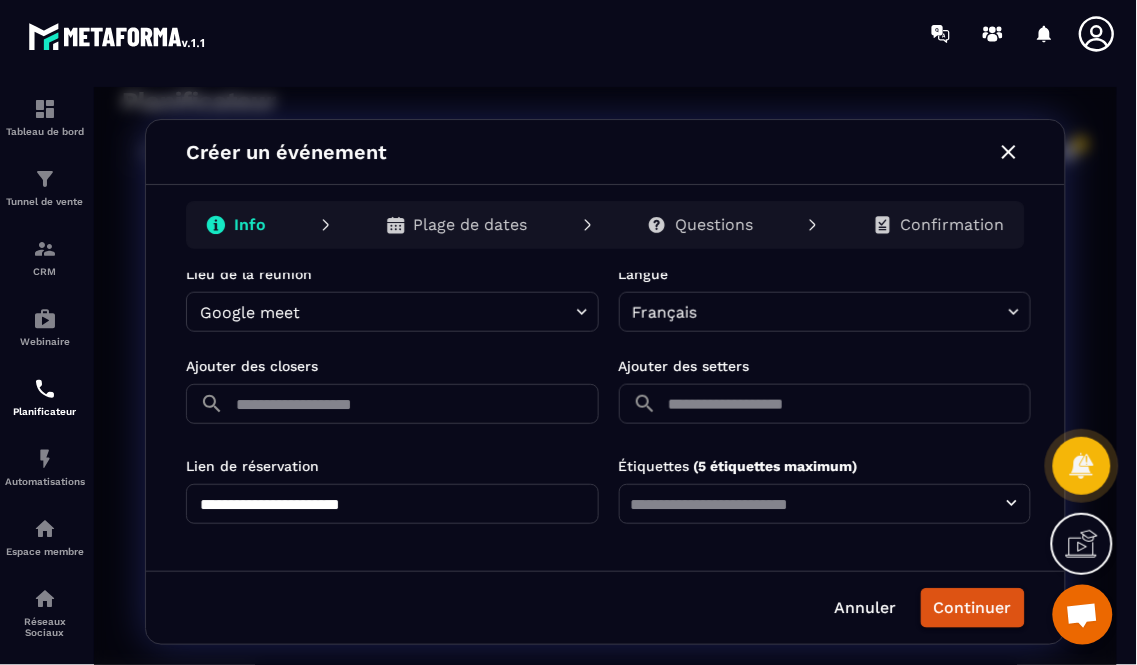 click at bounding box center (414, 403) 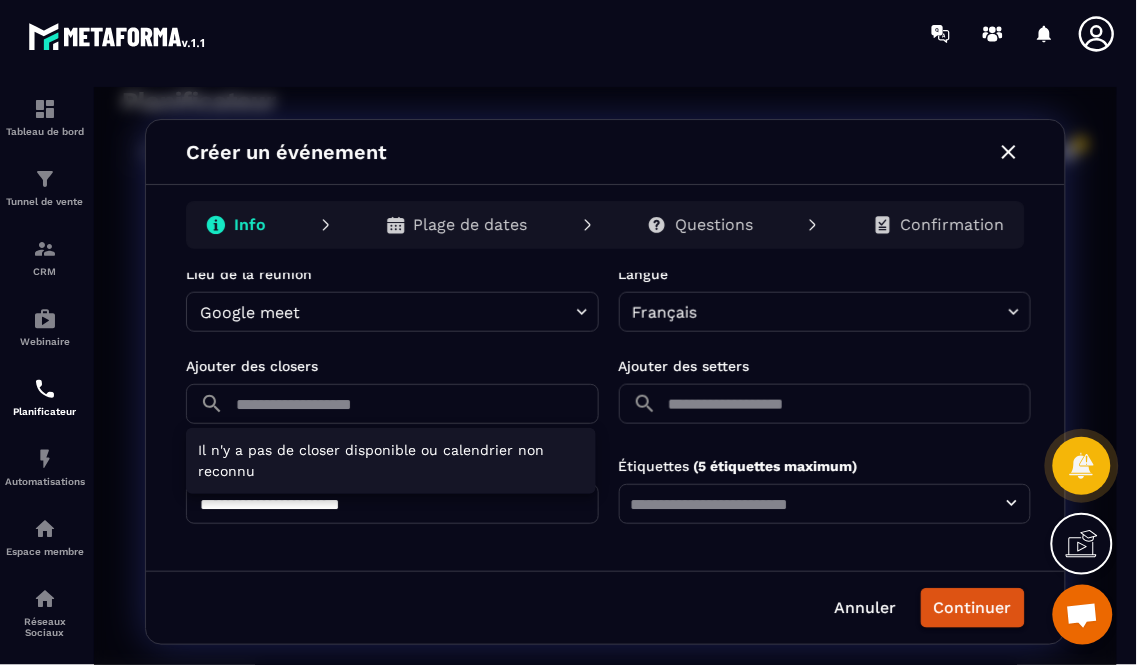 click at bounding box center (604, 381) 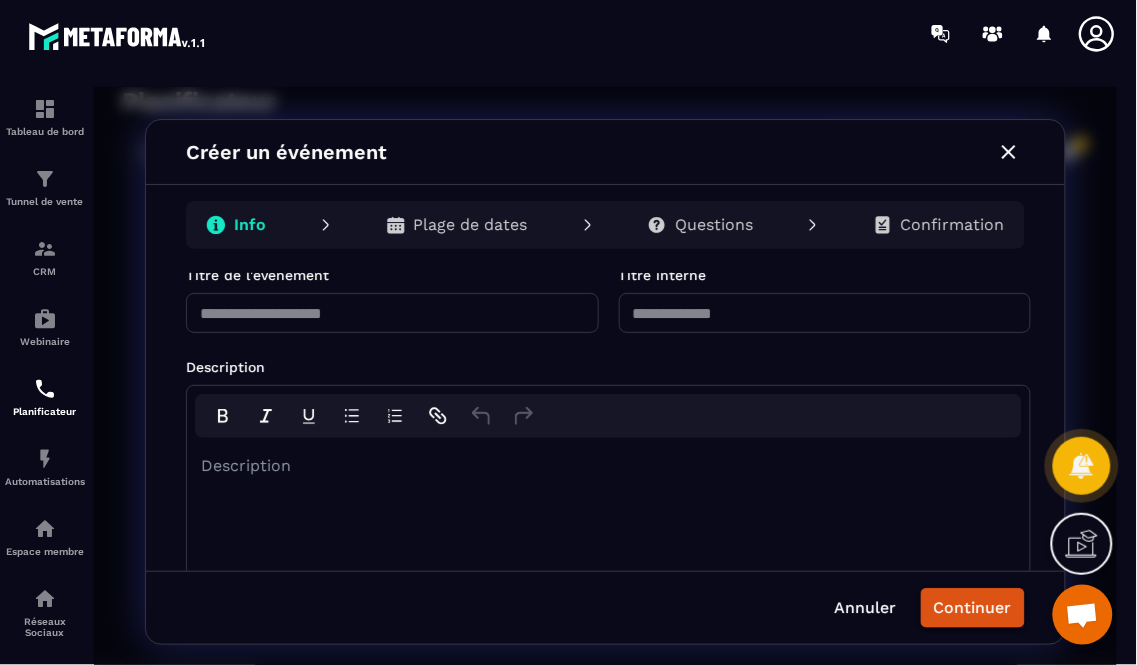 scroll, scrollTop: 0, scrollLeft: 0, axis: both 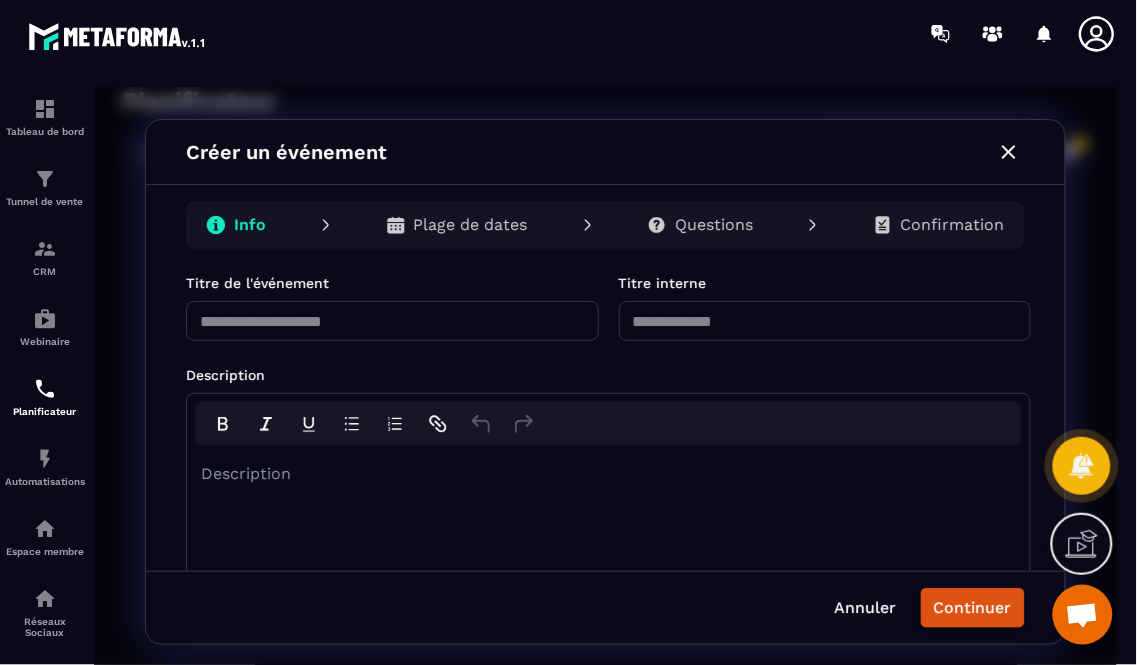 click at bounding box center (391, 320) 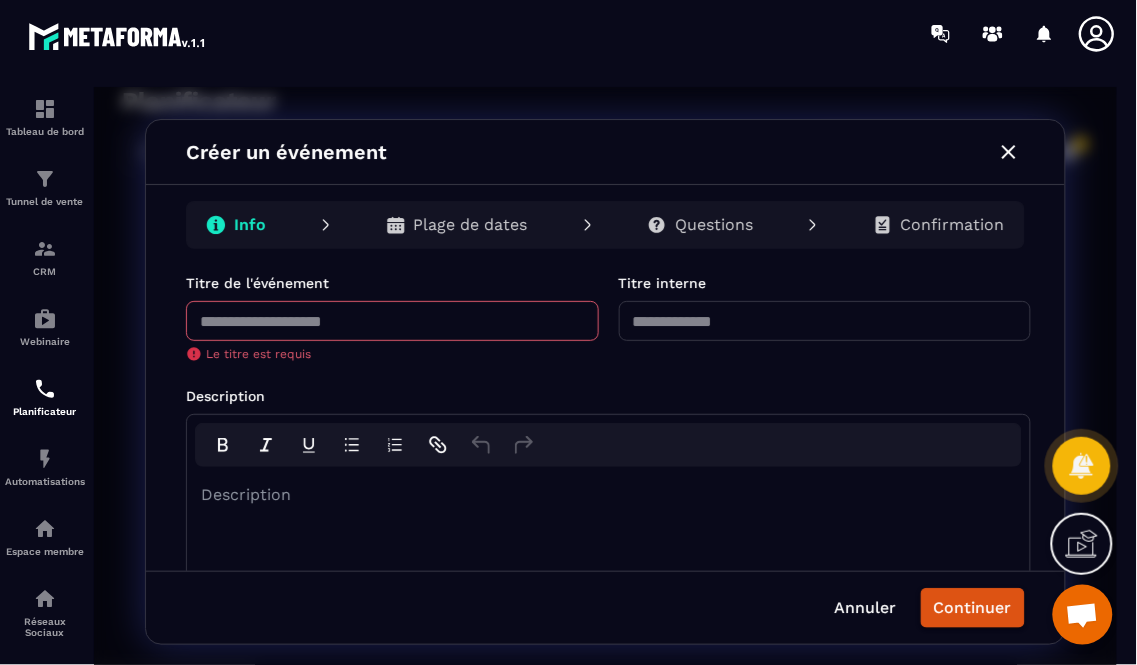 click at bounding box center (824, 320) 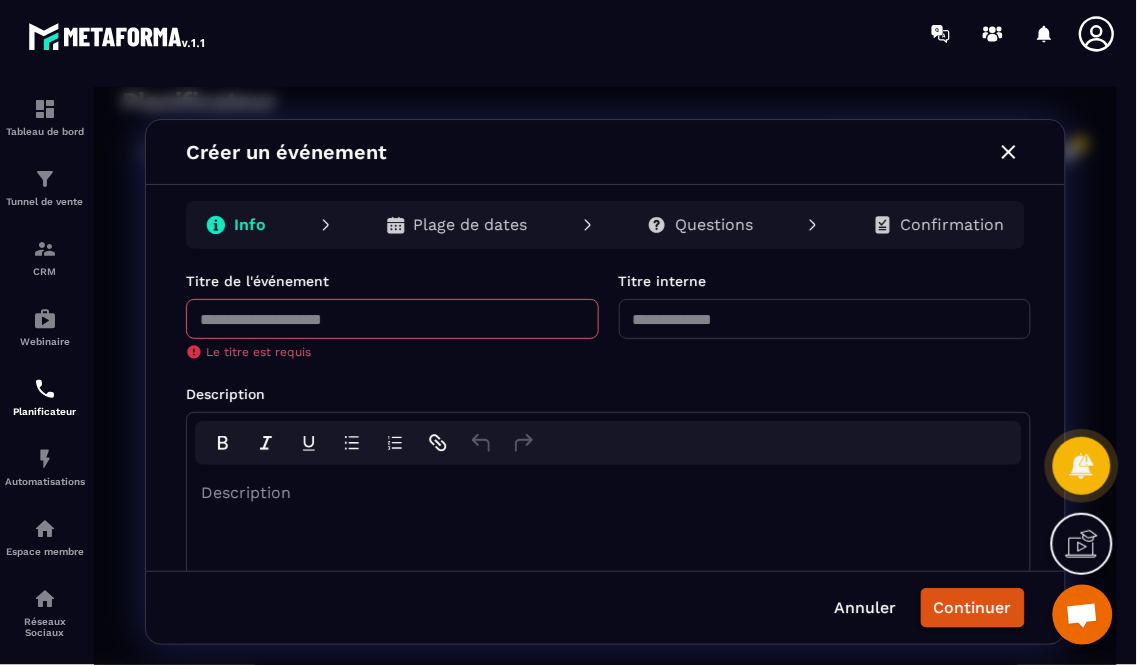 scroll, scrollTop: 0, scrollLeft: 0, axis: both 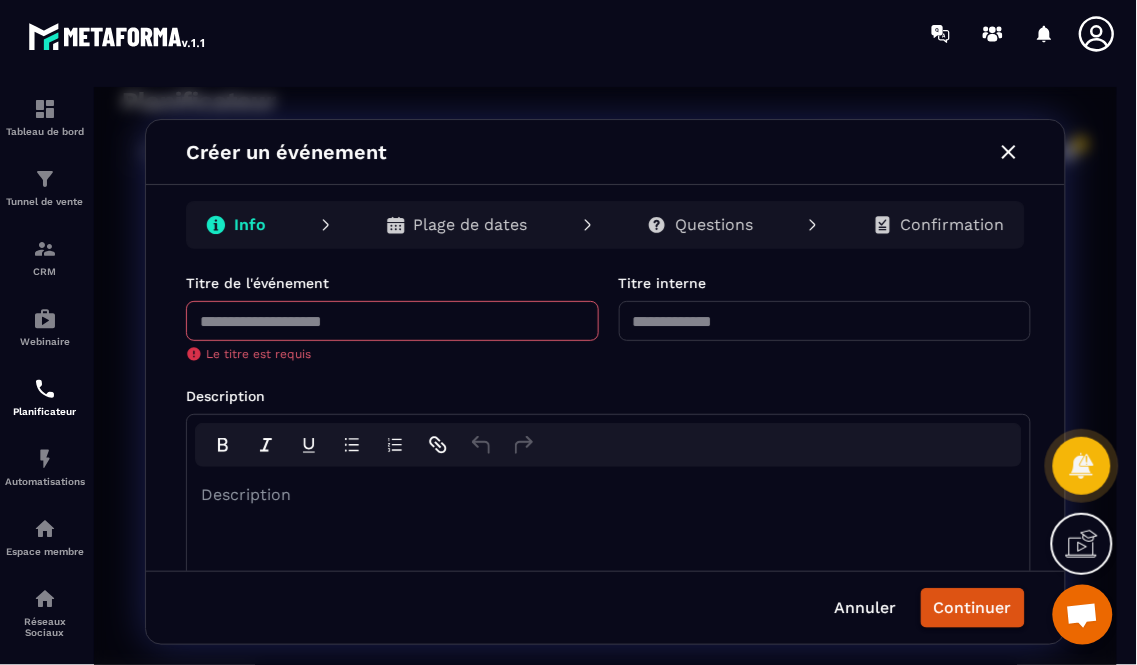 click at bounding box center [391, 320] 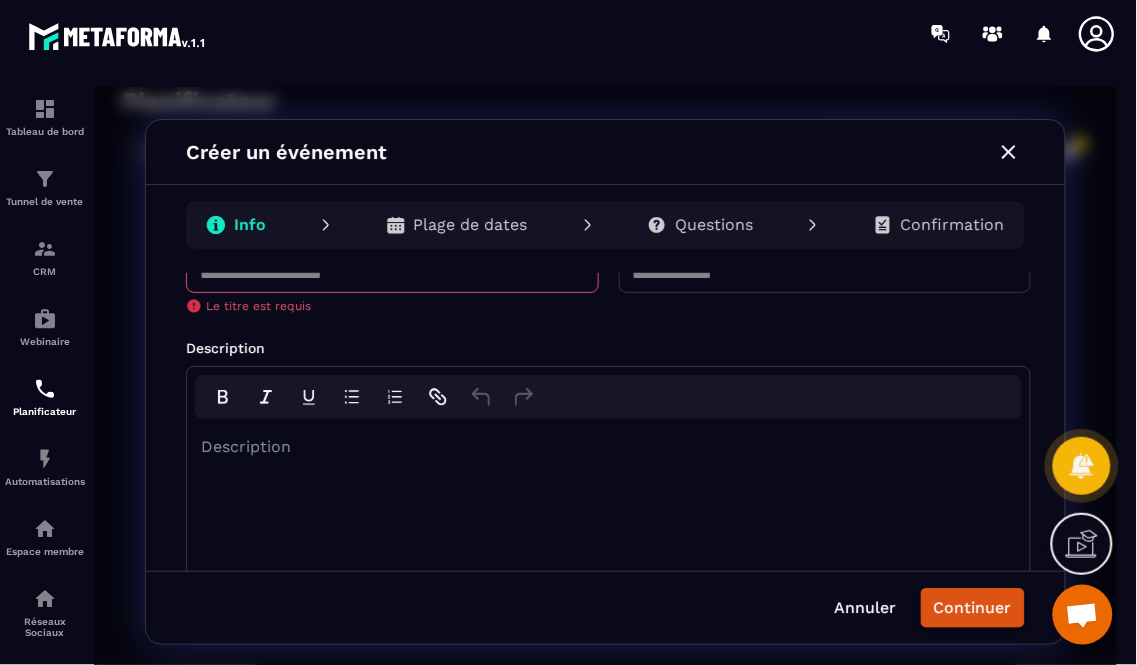 scroll, scrollTop: 0, scrollLeft: 0, axis: both 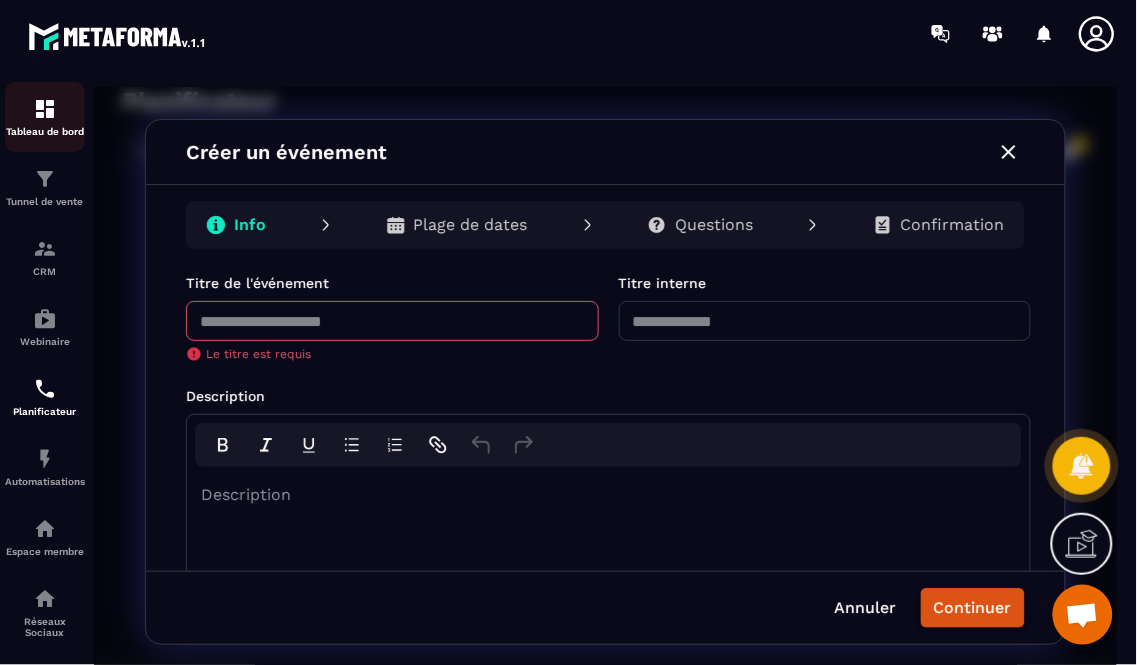 click at bounding box center [45, 109] 